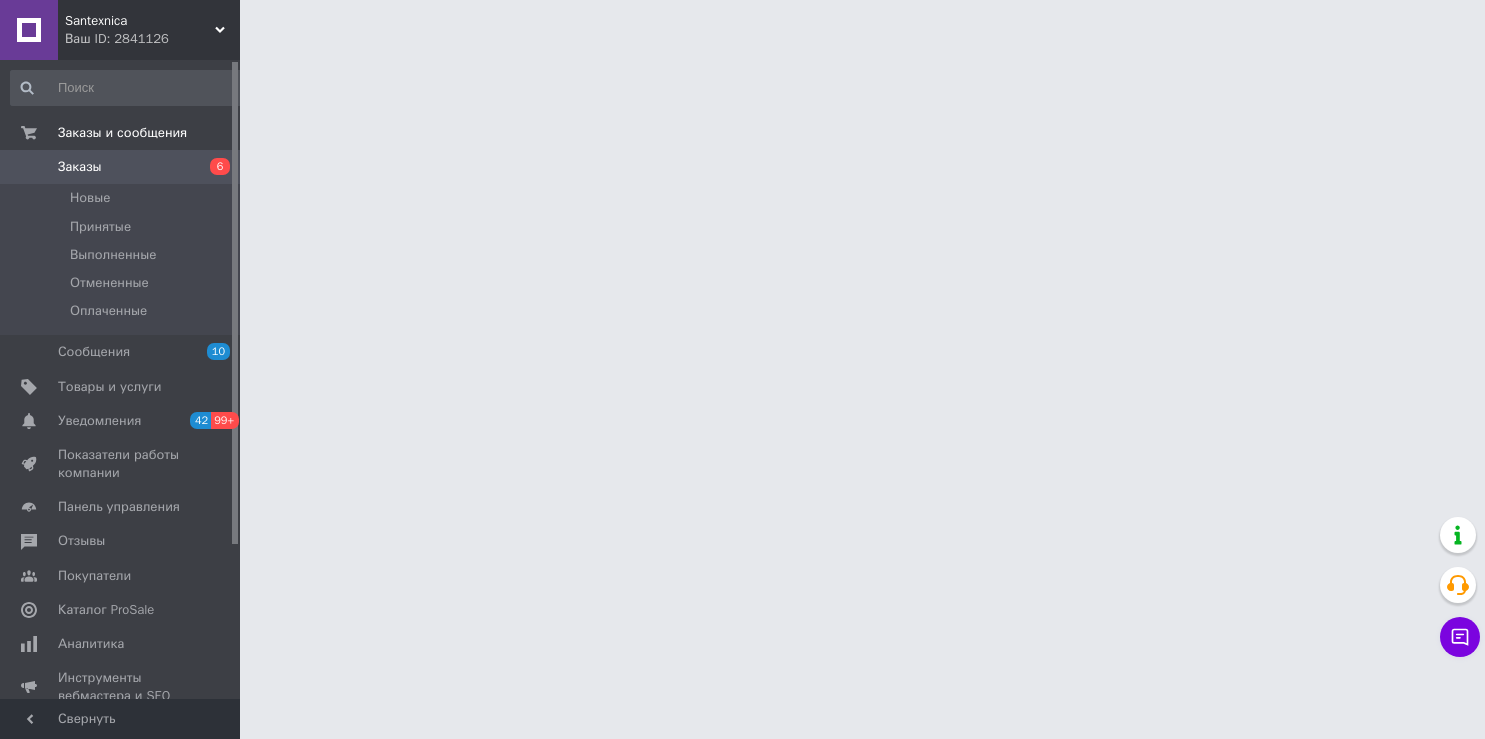 scroll, scrollTop: 0, scrollLeft: 0, axis: both 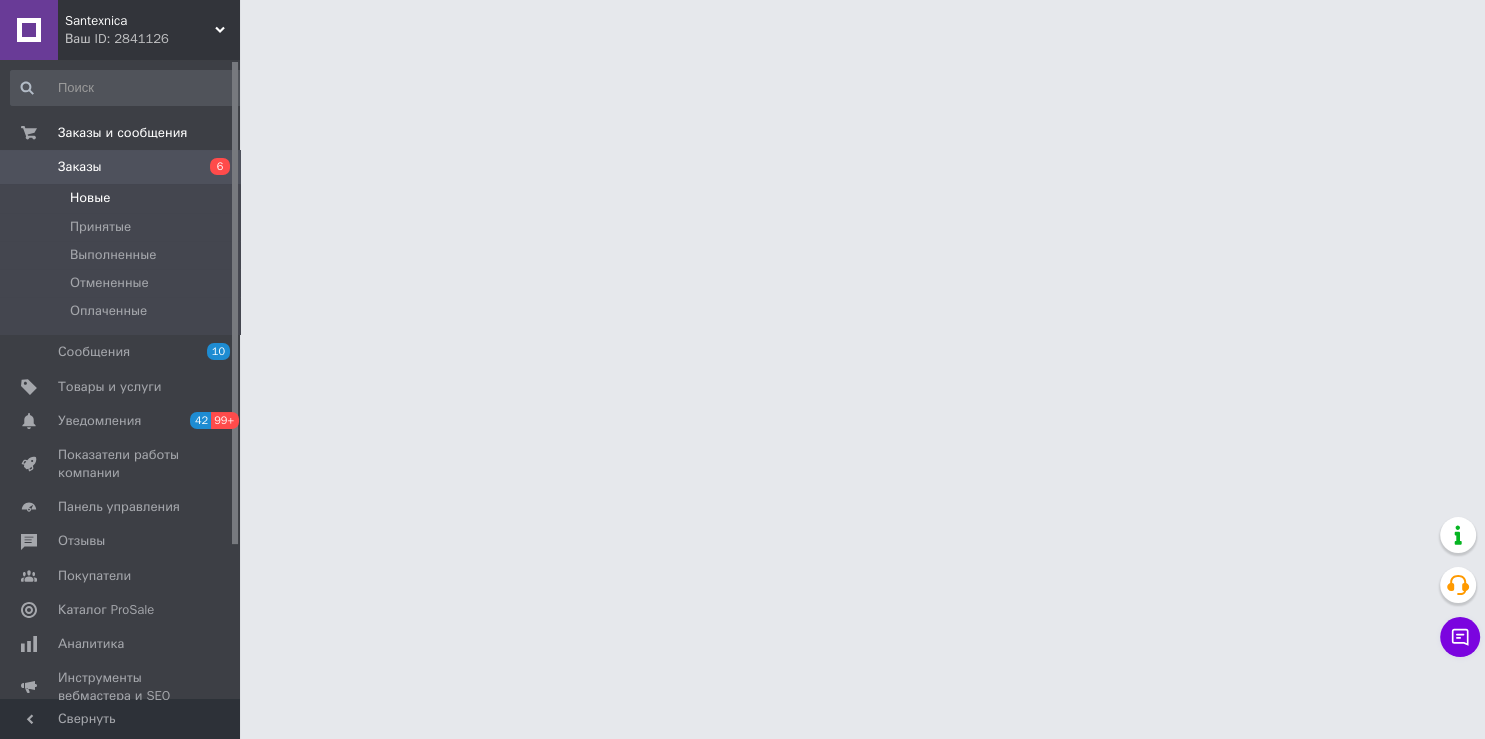 click on "Новые" at bounding box center [90, 198] 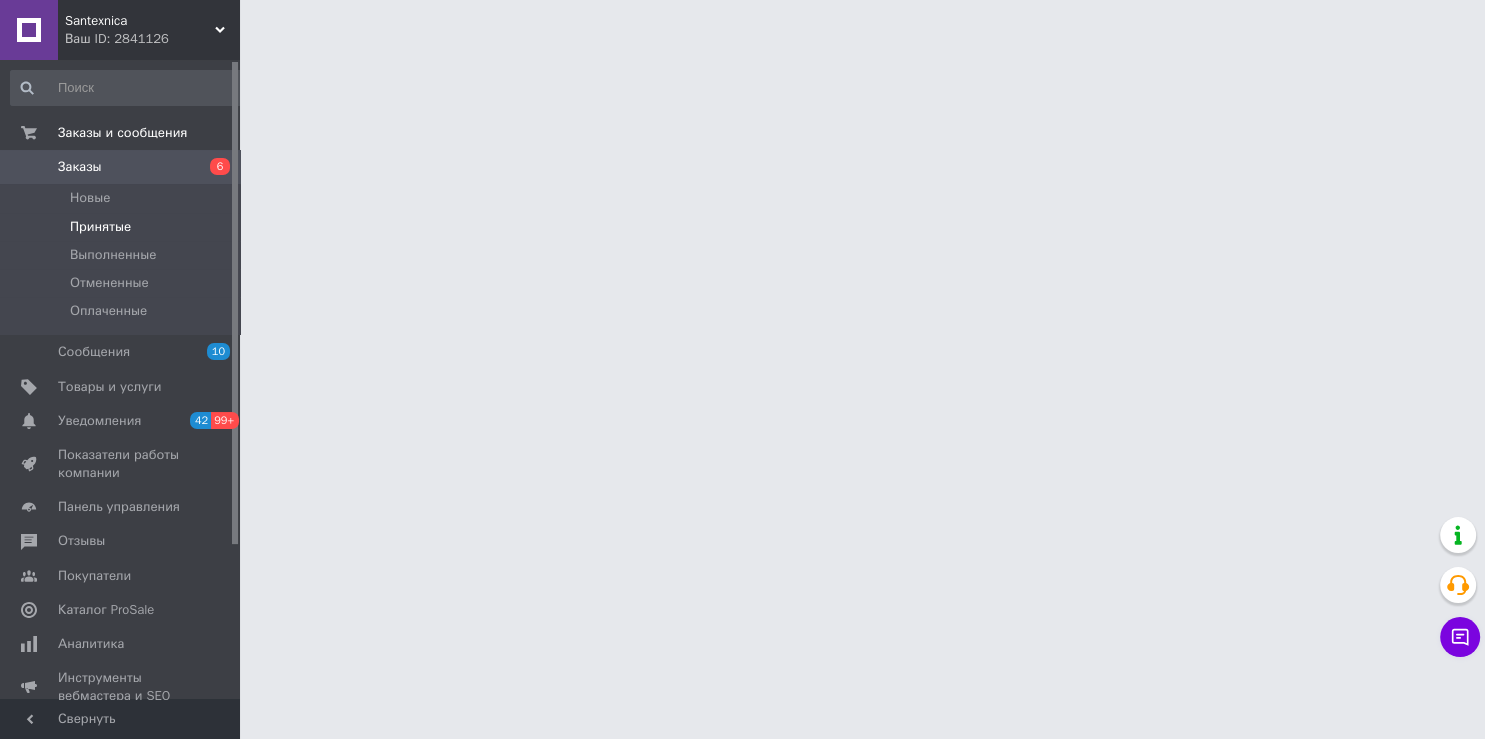 click on "Принятые" at bounding box center [100, 227] 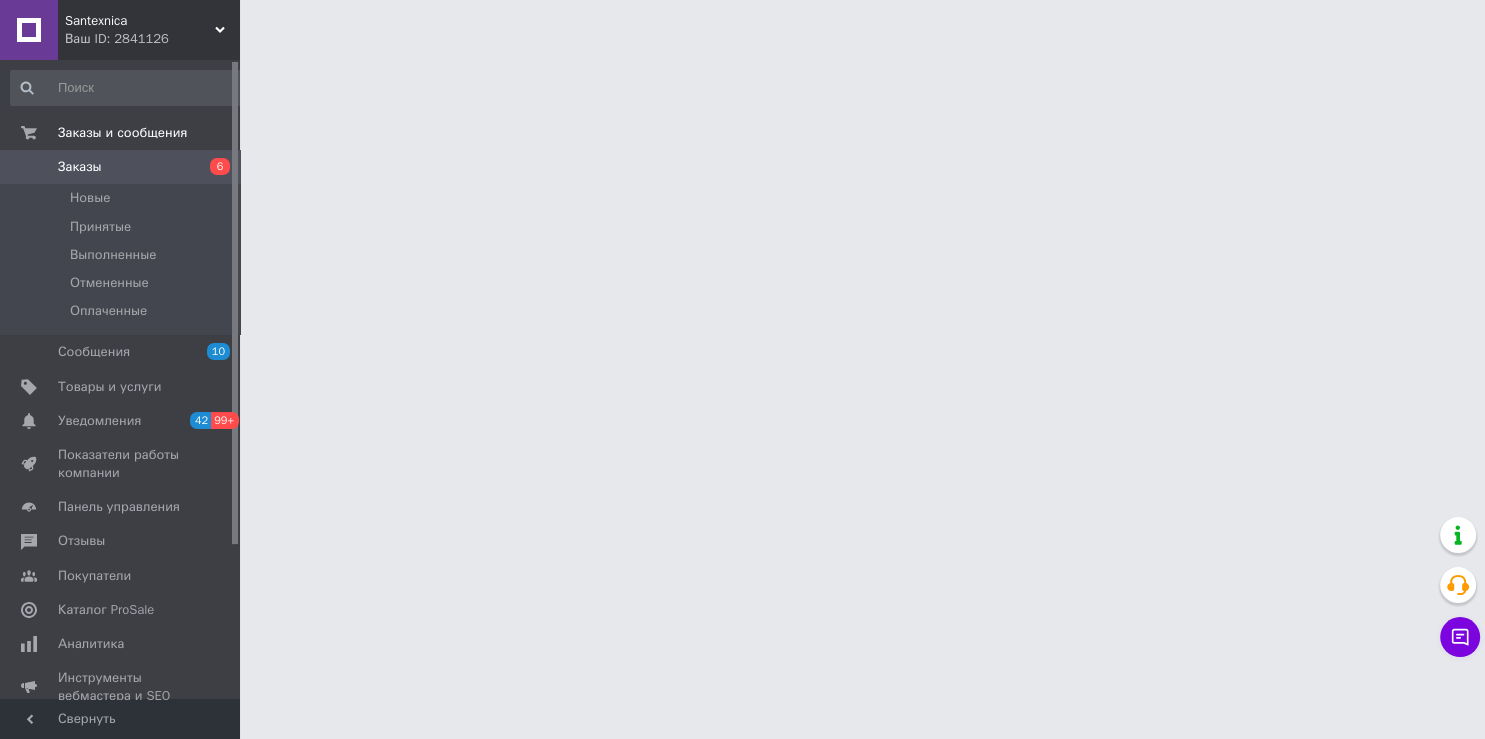drag, startPoint x: 962, startPoint y: 264, endPoint x: 637, endPoint y: 270, distance: 325.0554 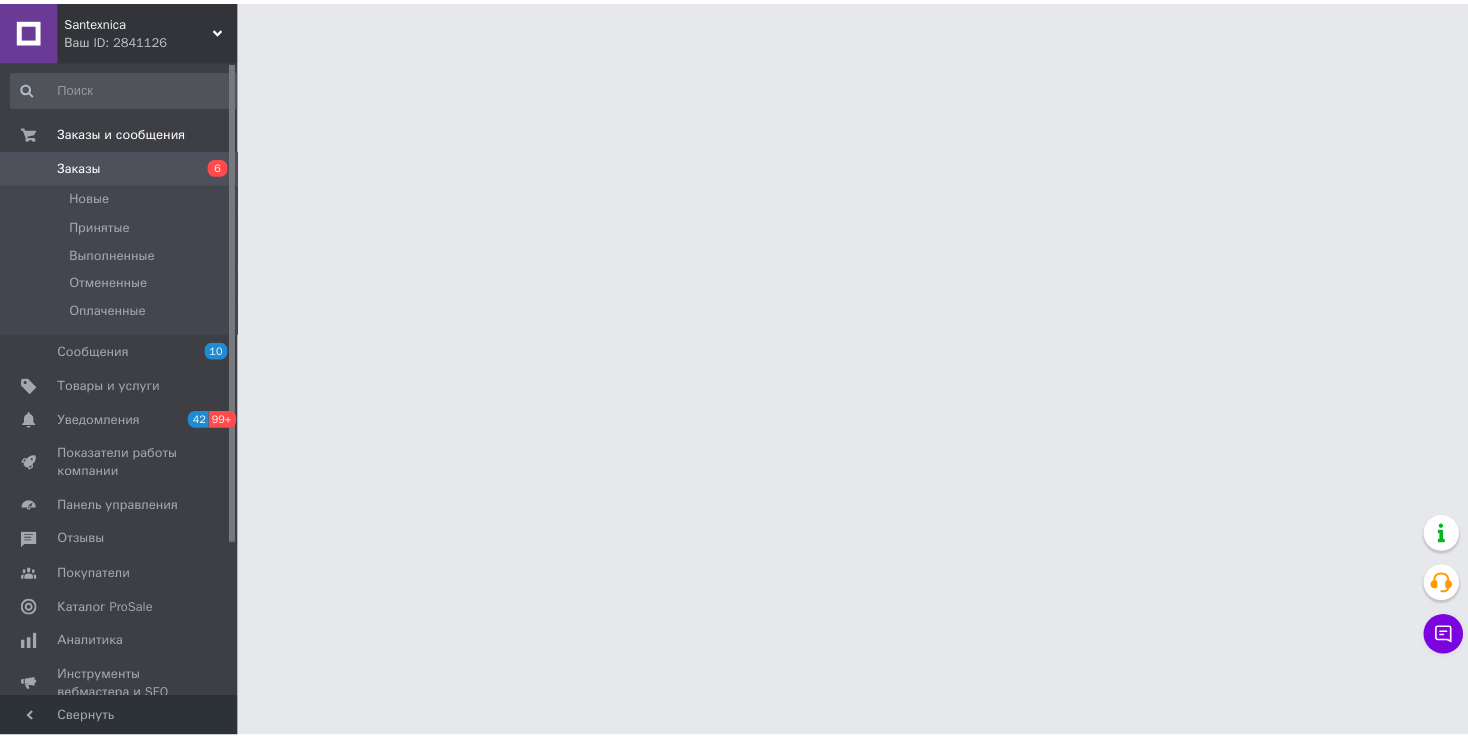 scroll, scrollTop: 0, scrollLeft: 0, axis: both 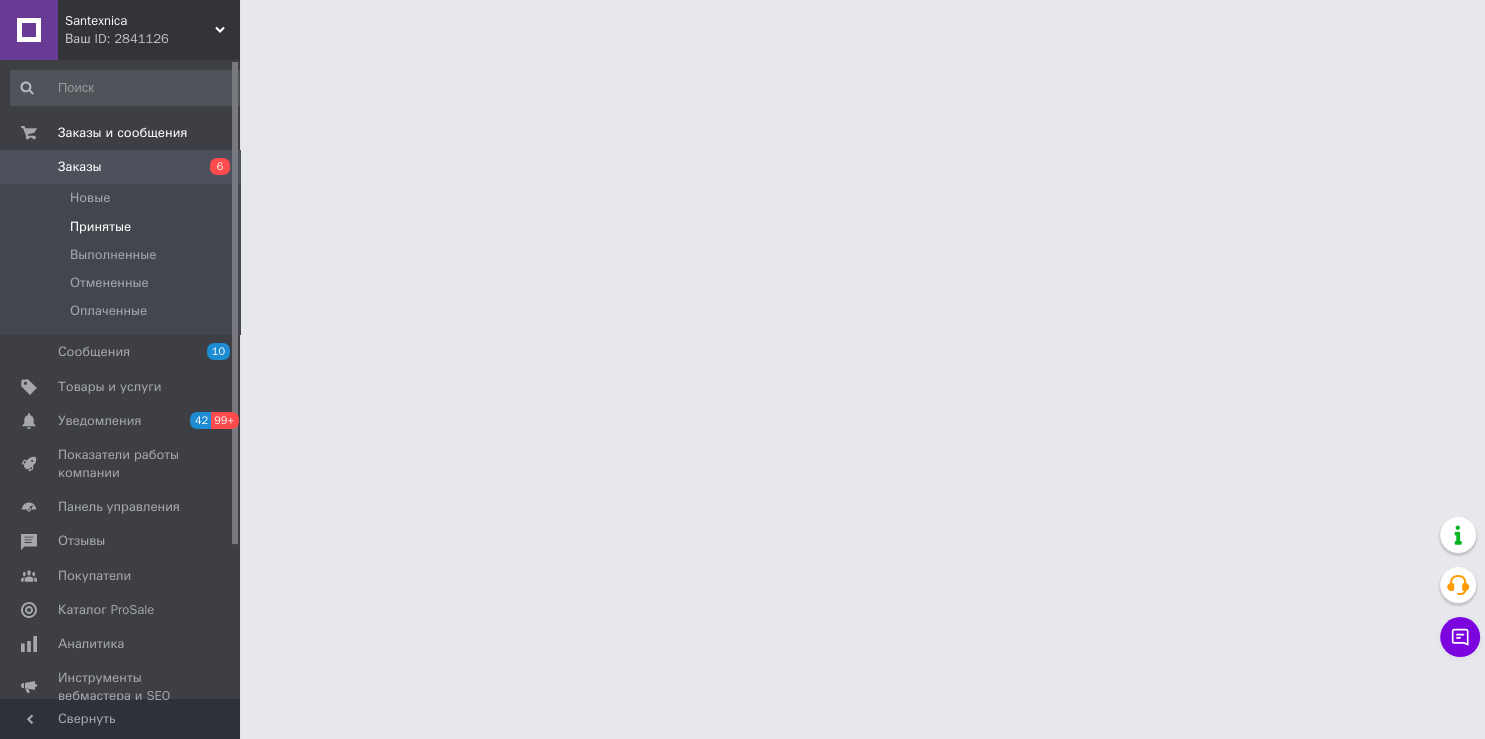 click on "Принятые" at bounding box center [100, 227] 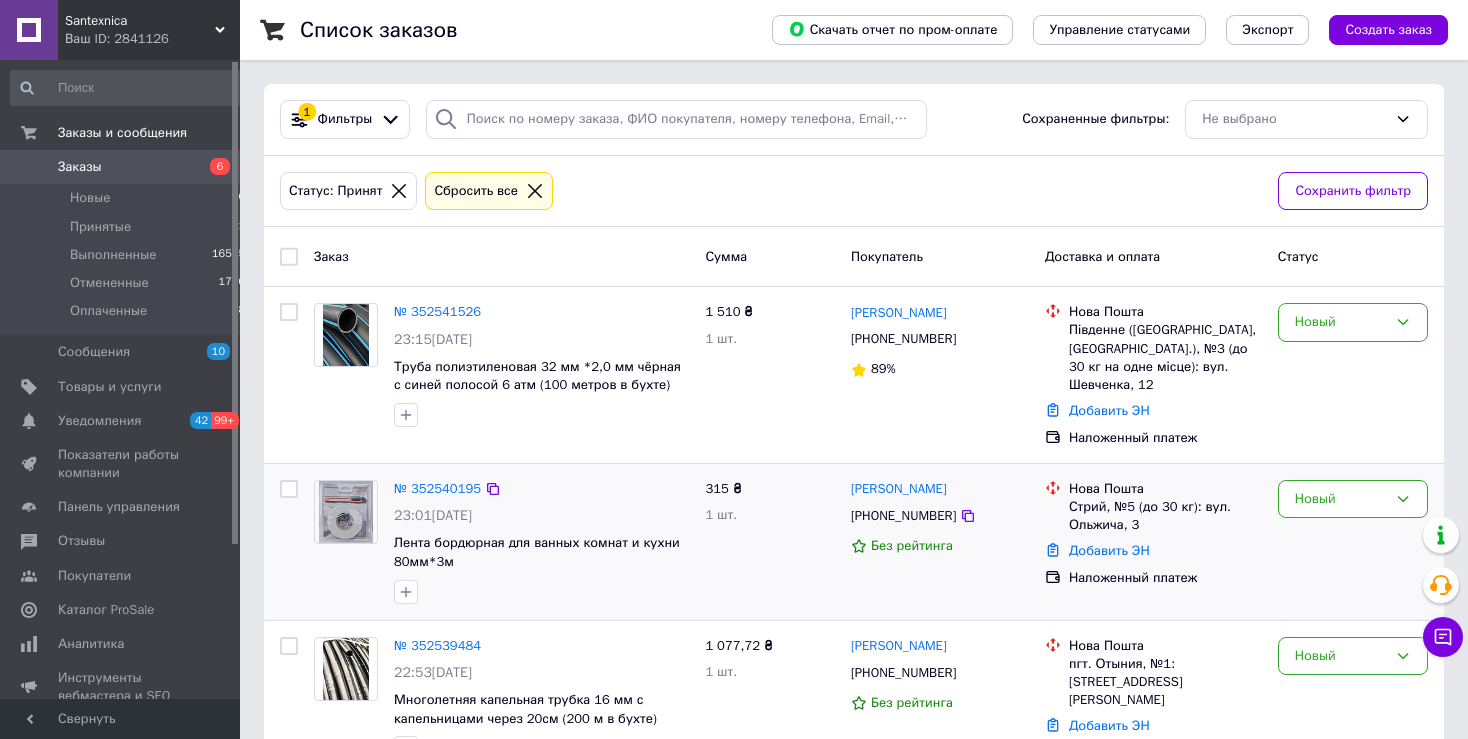scroll, scrollTop: 528, scrollLeft: 0, axis: vertical 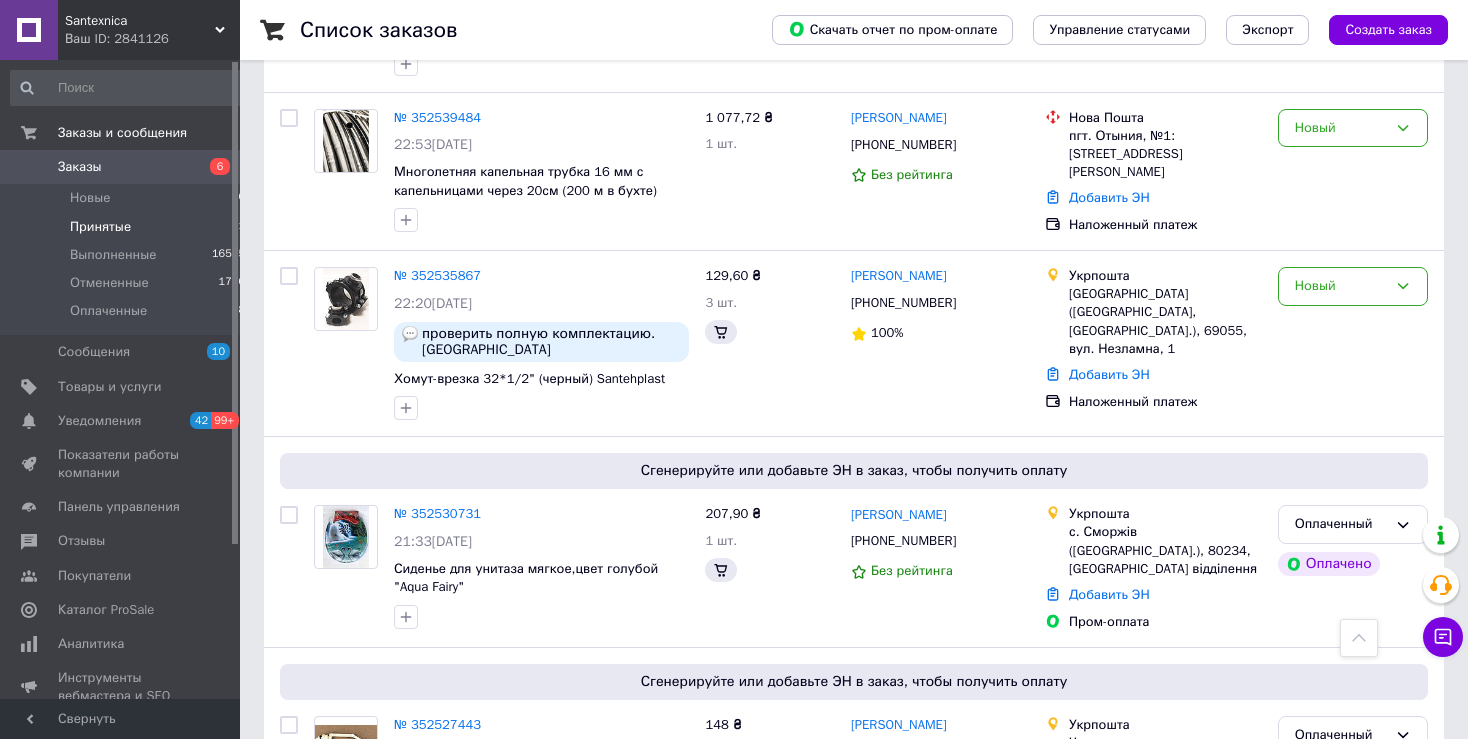 click on "Принятые" at bounding box center (100, 227) 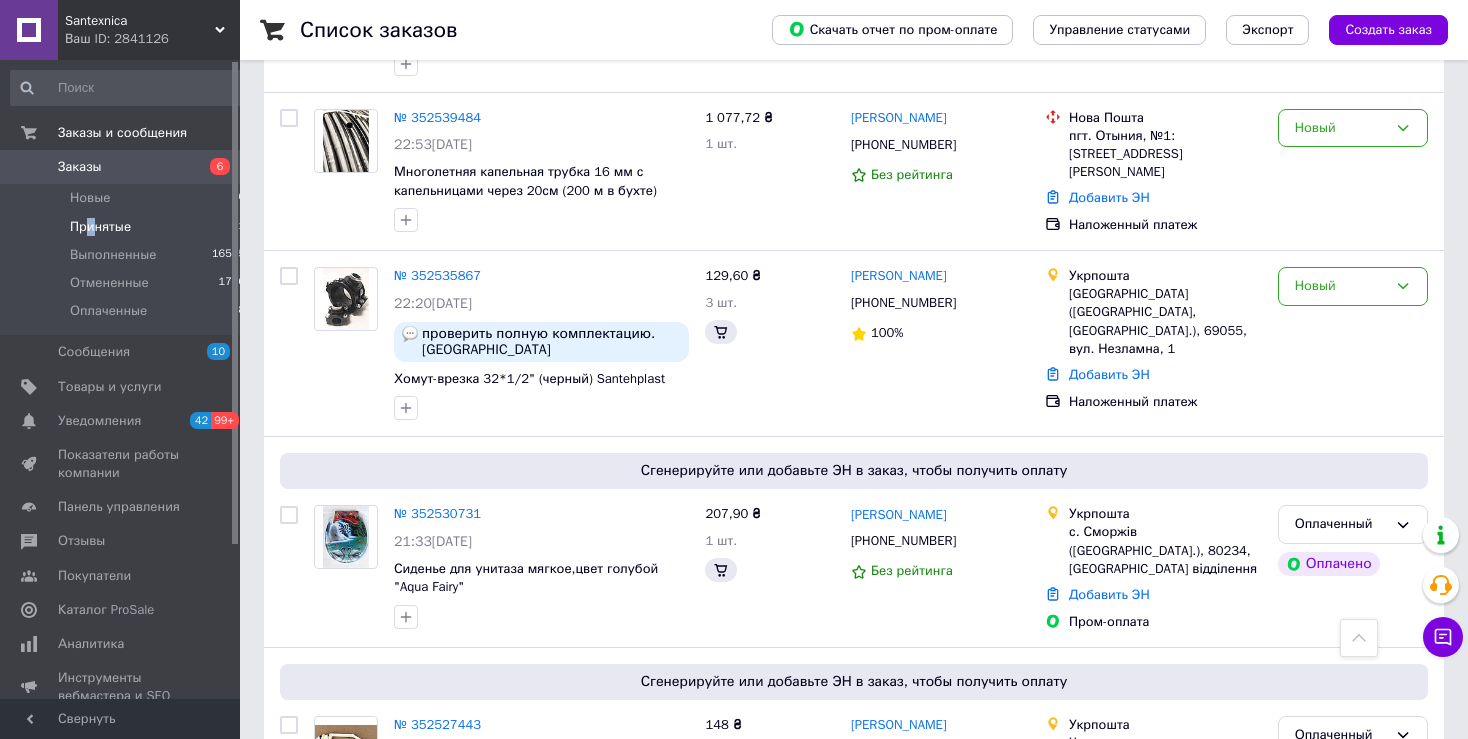 click on "Принятые" at bounding box center [100, 227] 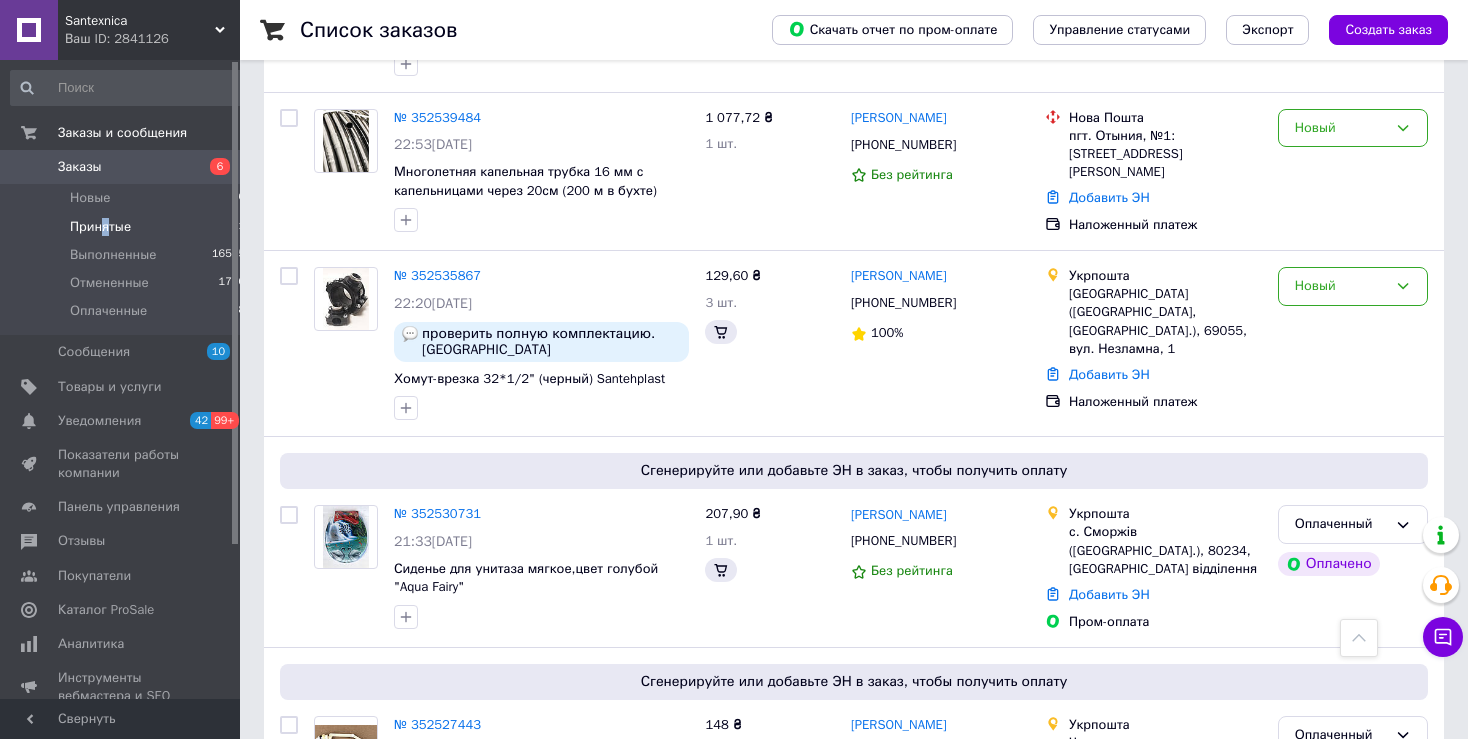click on "Принятые" at bounding box center [100, 227] 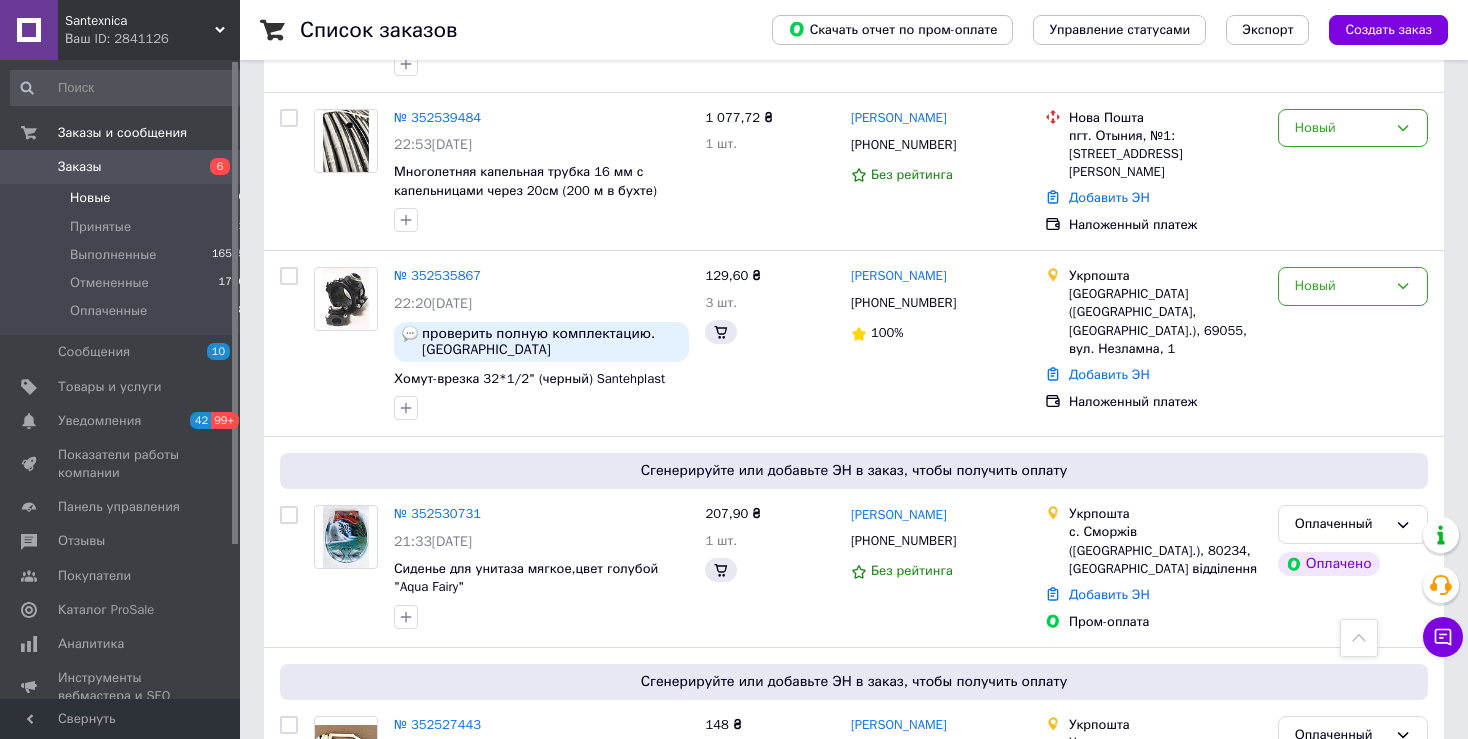 click on "Новые" at bounding box center (90, 198) 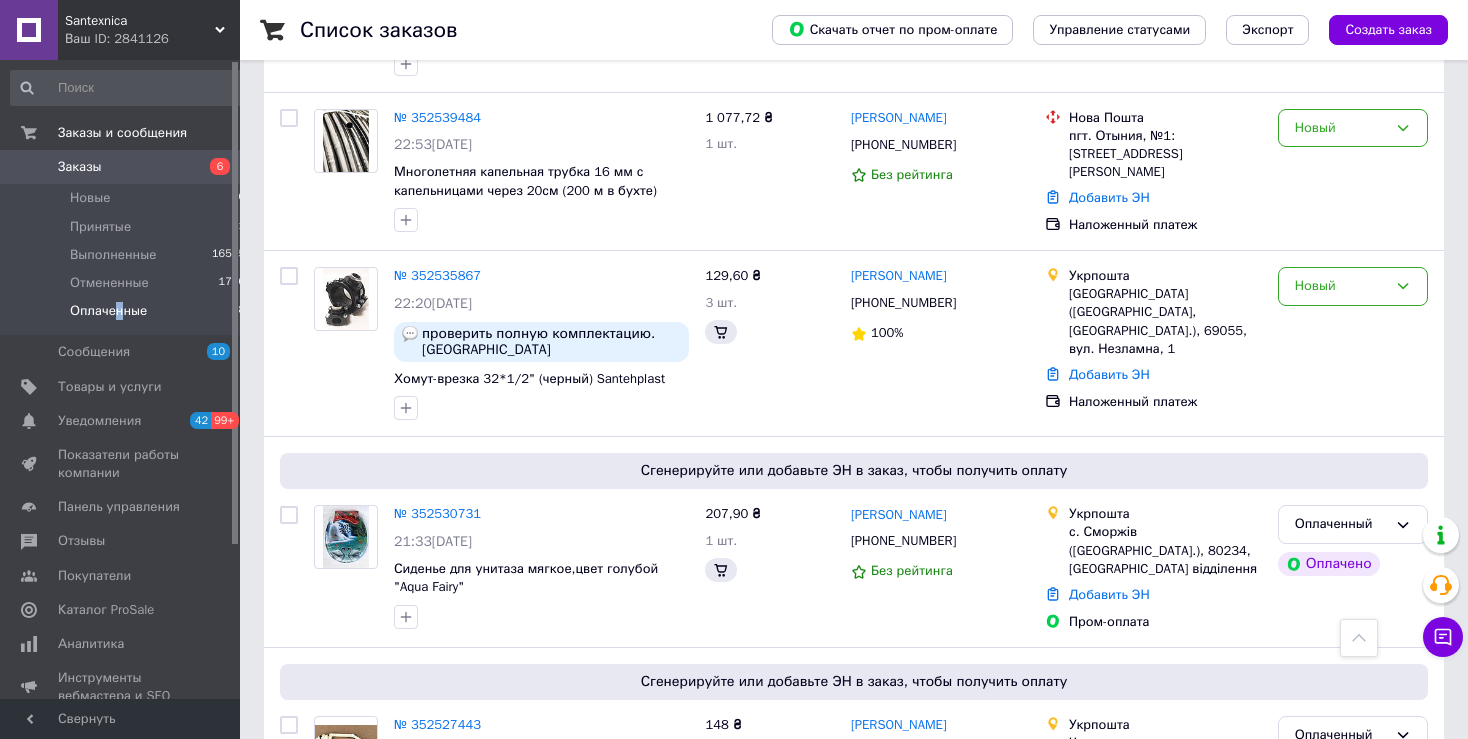 click on "Оплаченные" at bounding box center (108, 311) 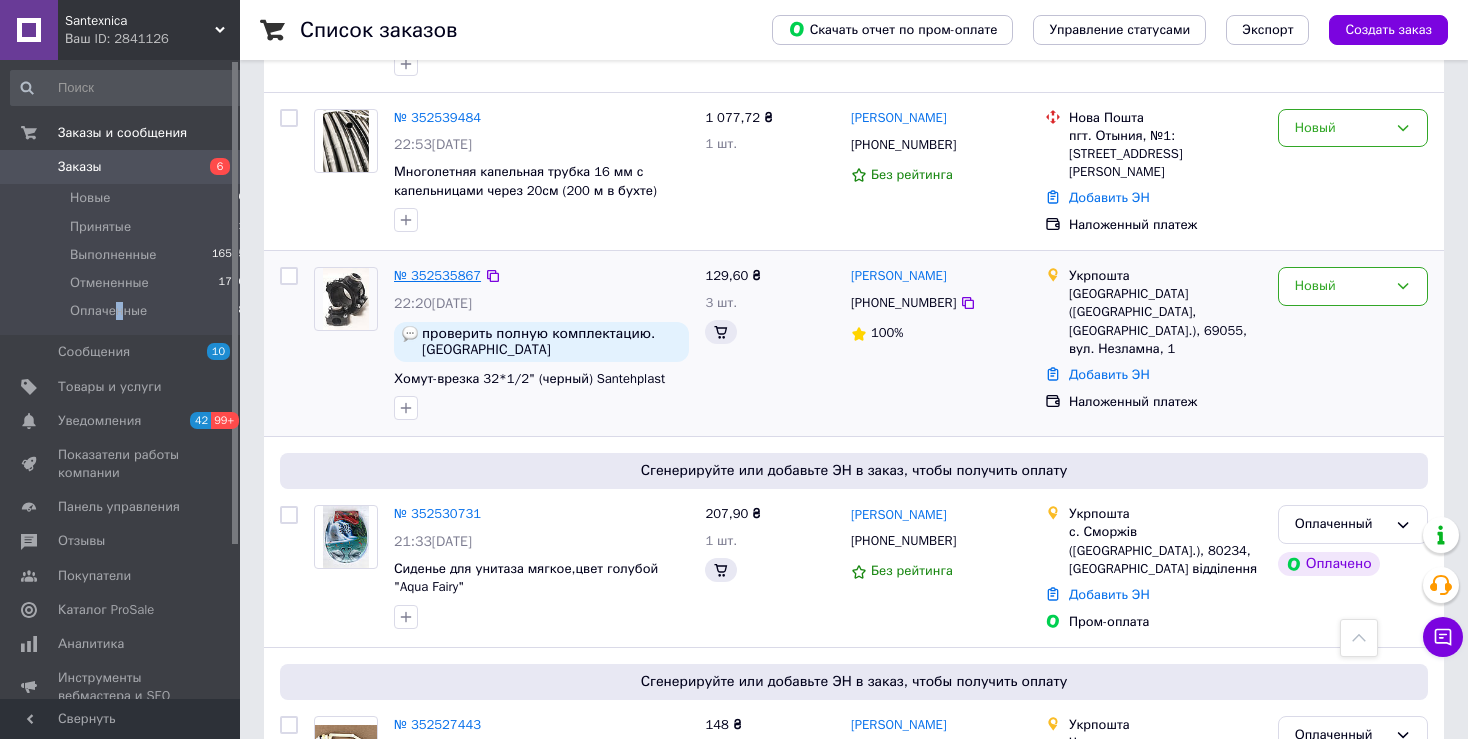 click on "№ 352535867" at bounding box center [437, 275] 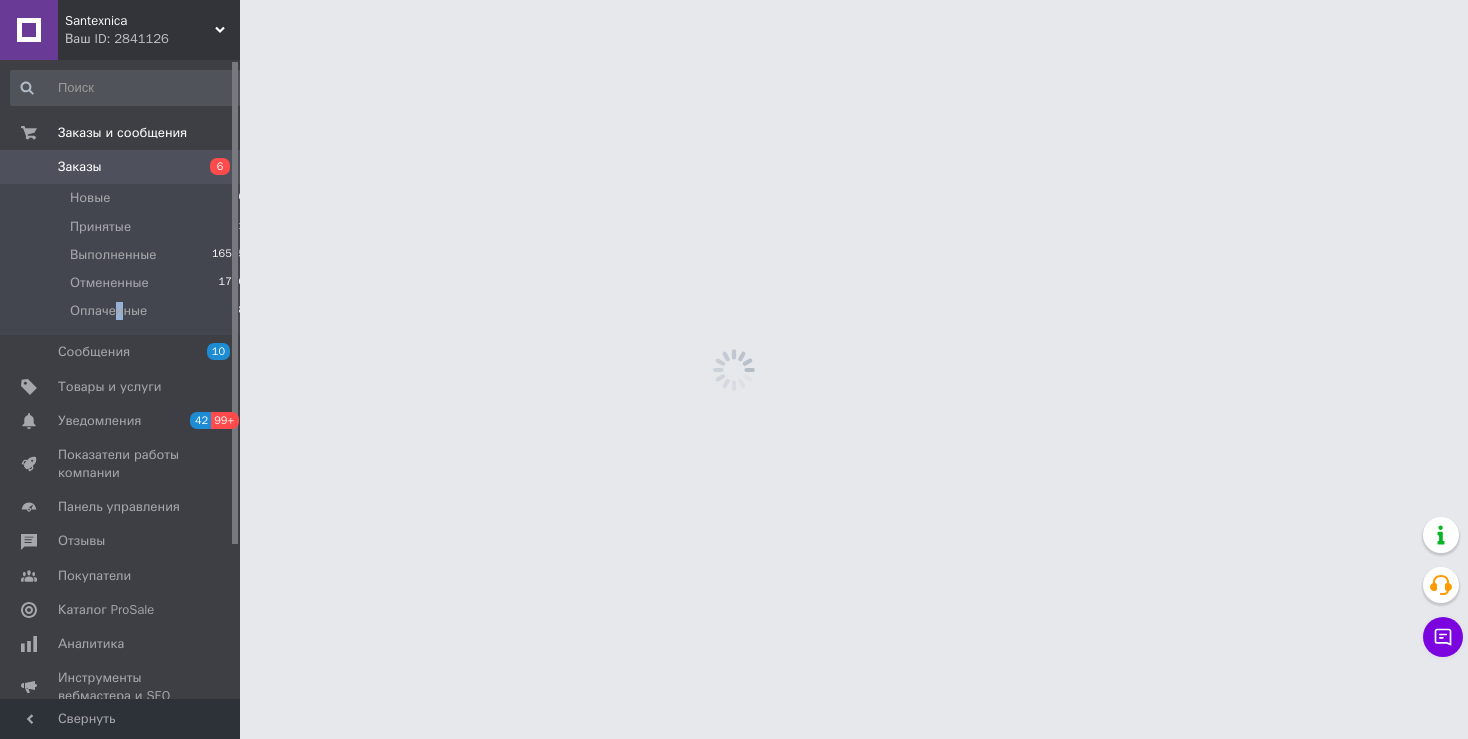 scroll, scrollTop: 0, scrollLeft: 0, axis: both 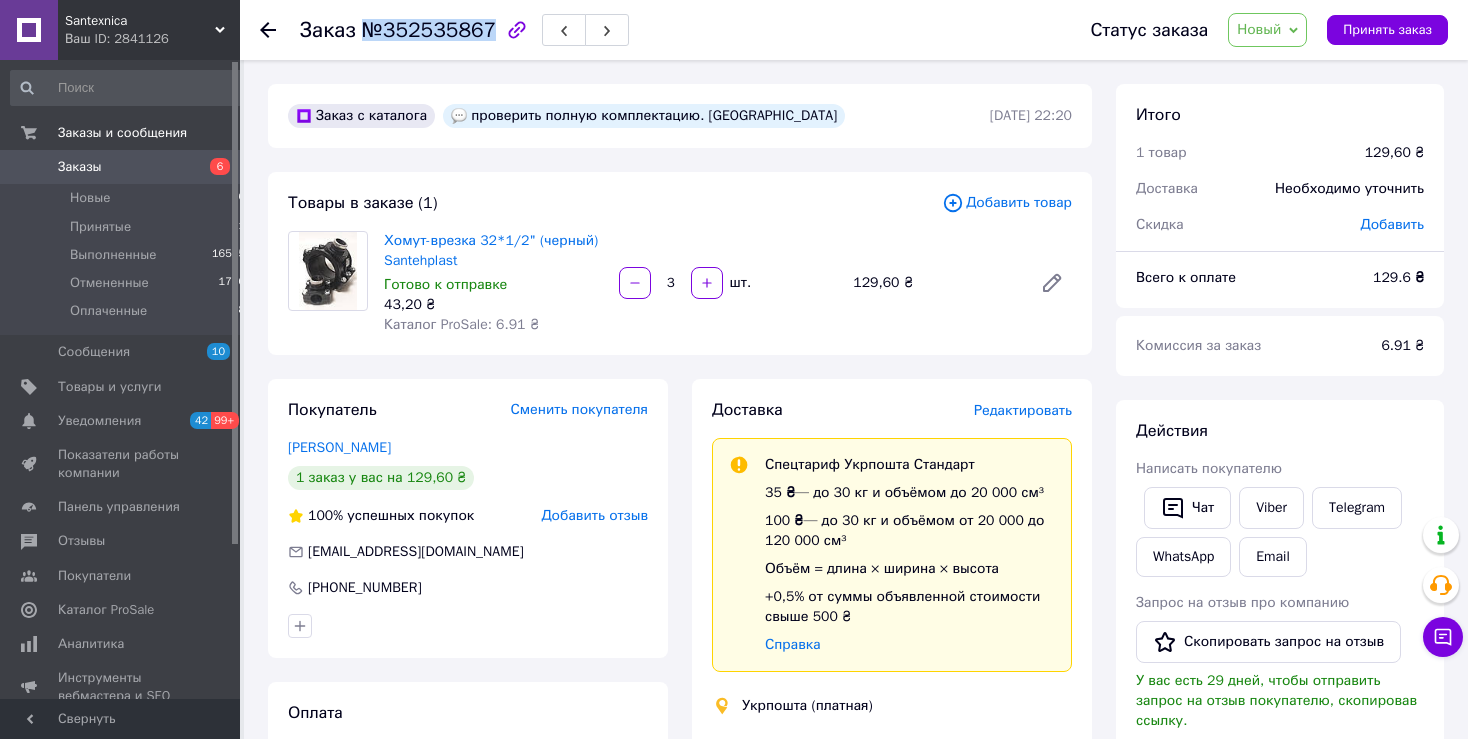 drag, startPoint x: 478, startPoint y: 31, endPoint x: 366, endPoint y: 22, distance: 112.36102 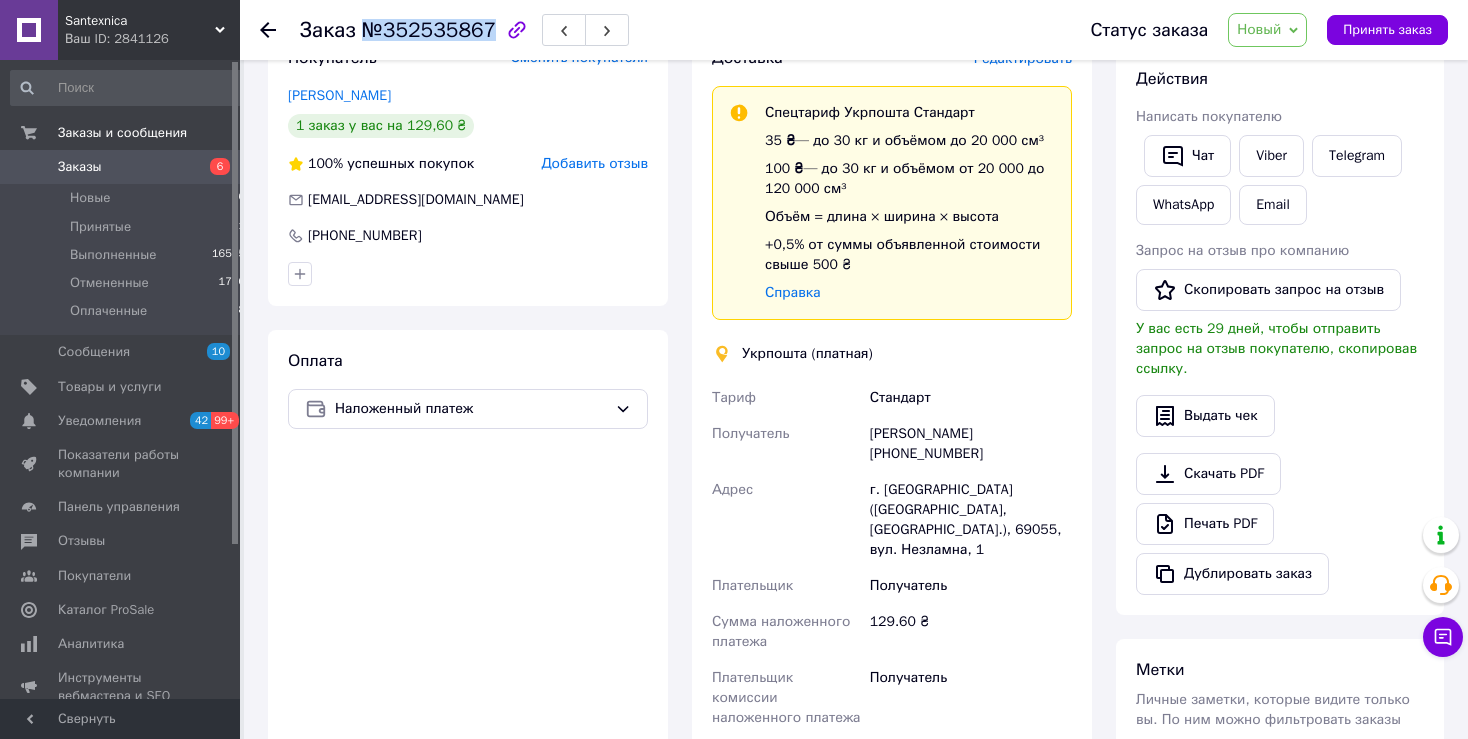 scroll, scrollTop: 528, scrollLeft: 0, axis: vertical 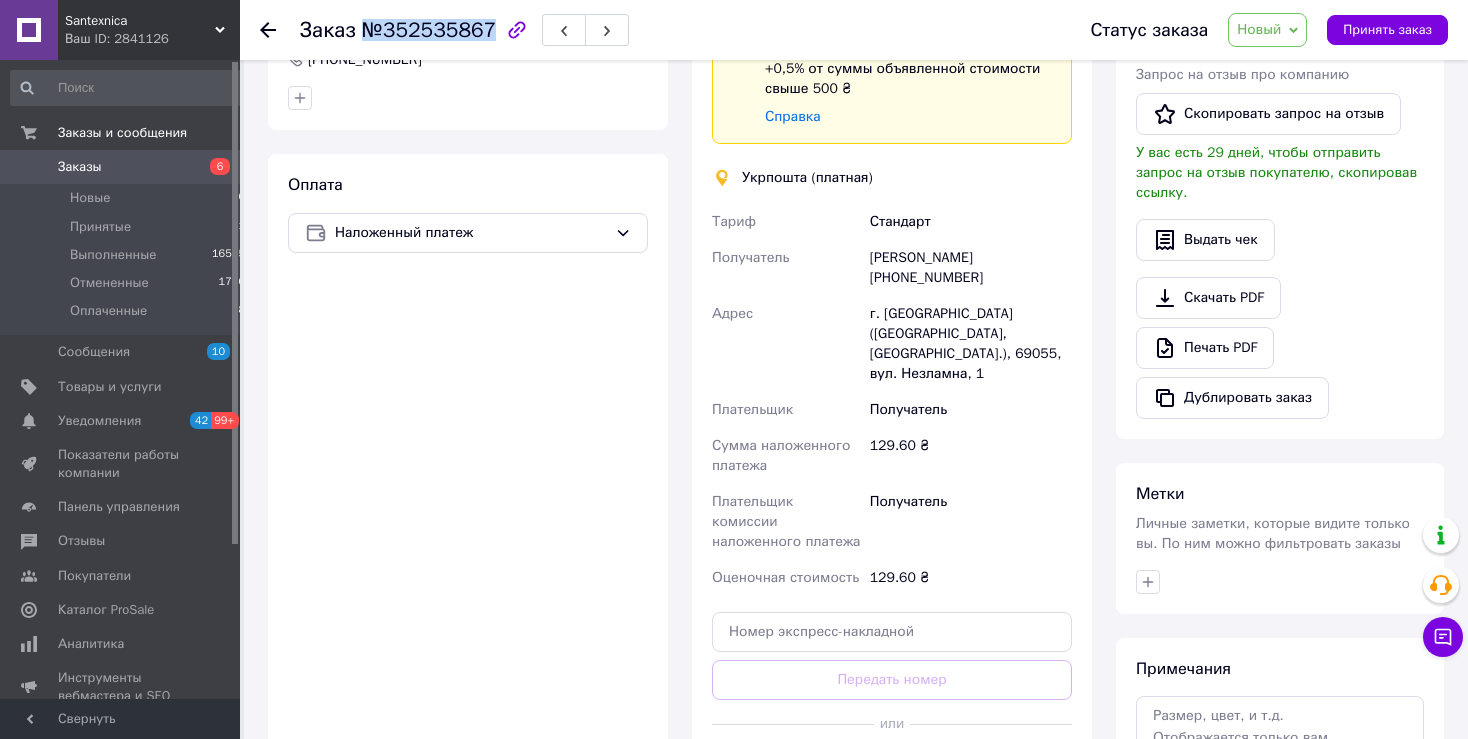 drag, startPoint x: 863, startPoint y: 253, endPoint x: 1006, endPoint y: 289, distance: 147.46185 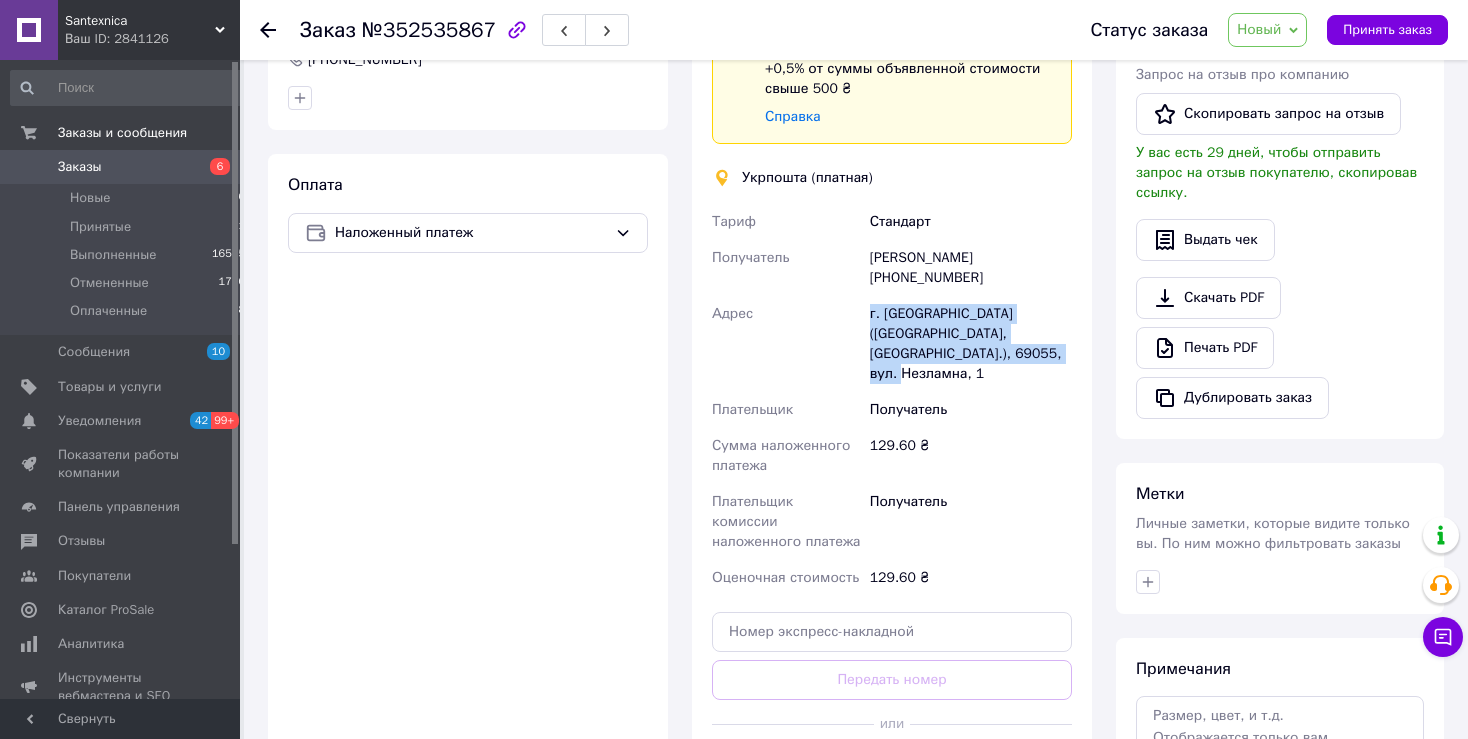 drag, startPoint x: 865, startPoint y: 325, endPoint x: 986, endPoint y: 346, distance: 122.80879 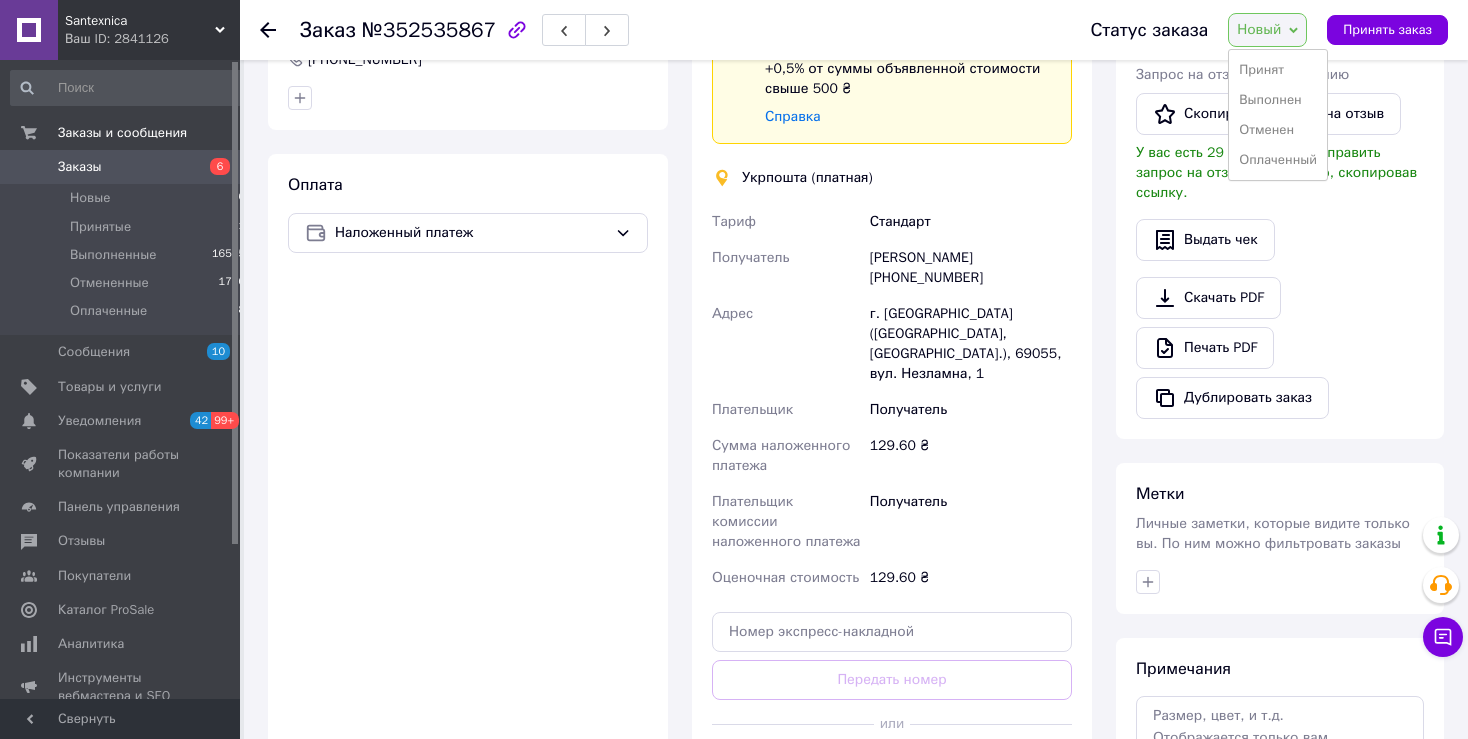 click on "Принят" at bounding box center [1278, 70] 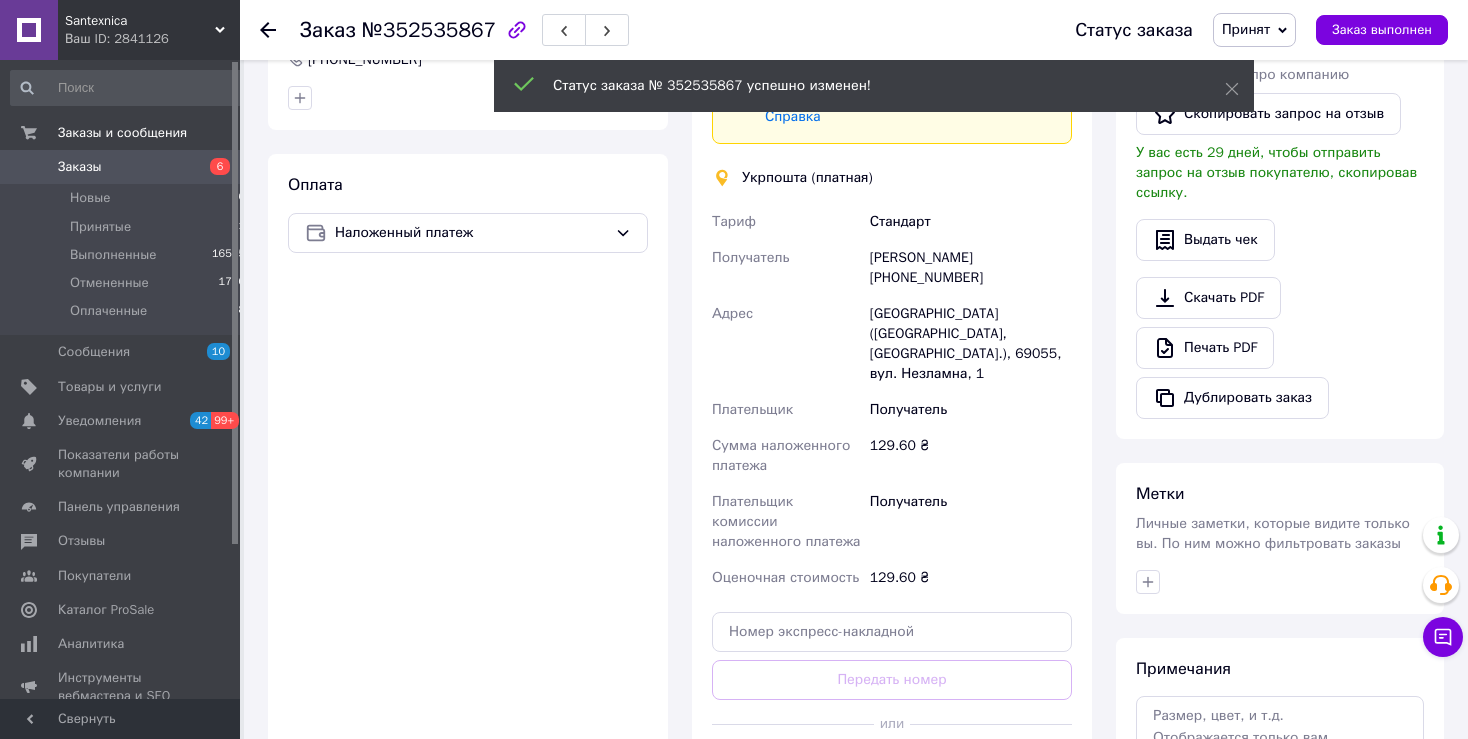 click 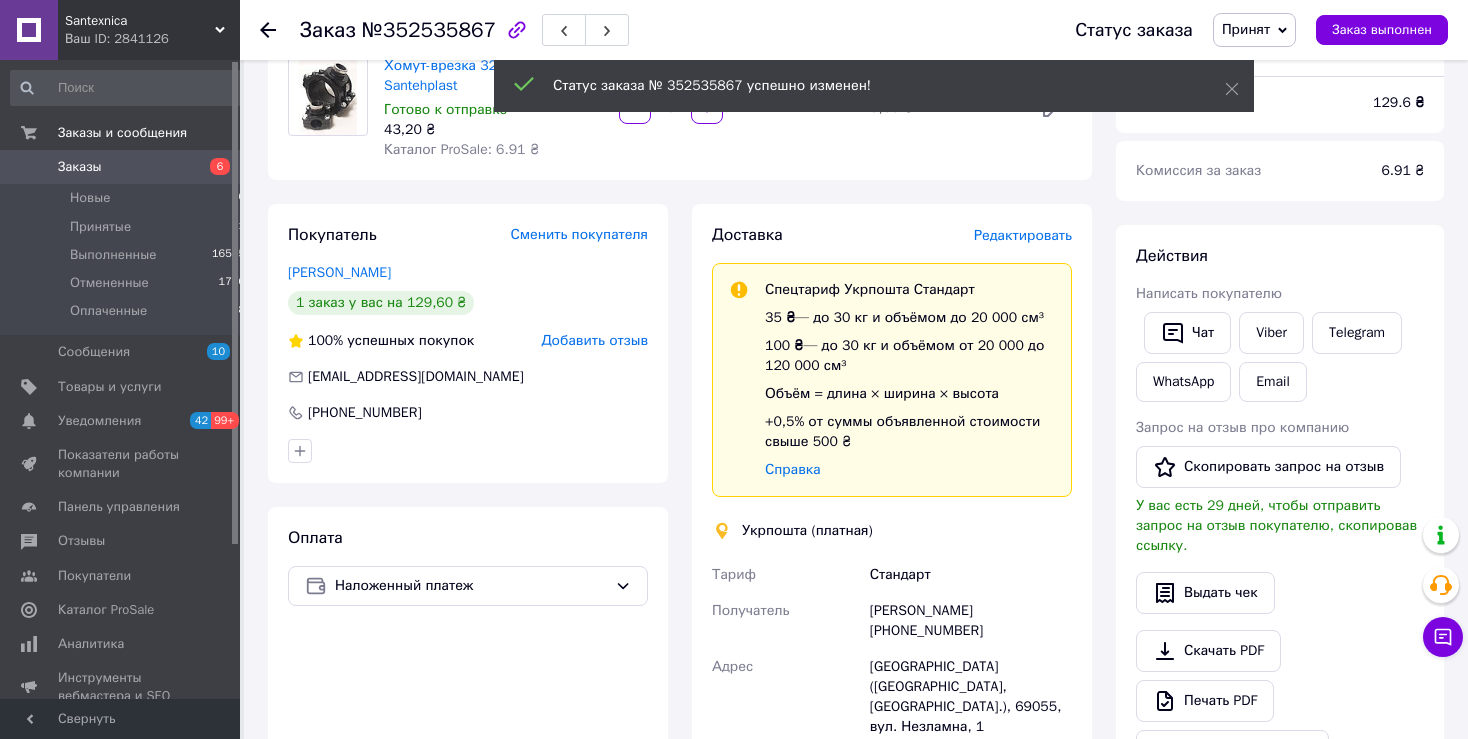 scroll, scrollTop: 0, scrollLeft: 0, axis: both 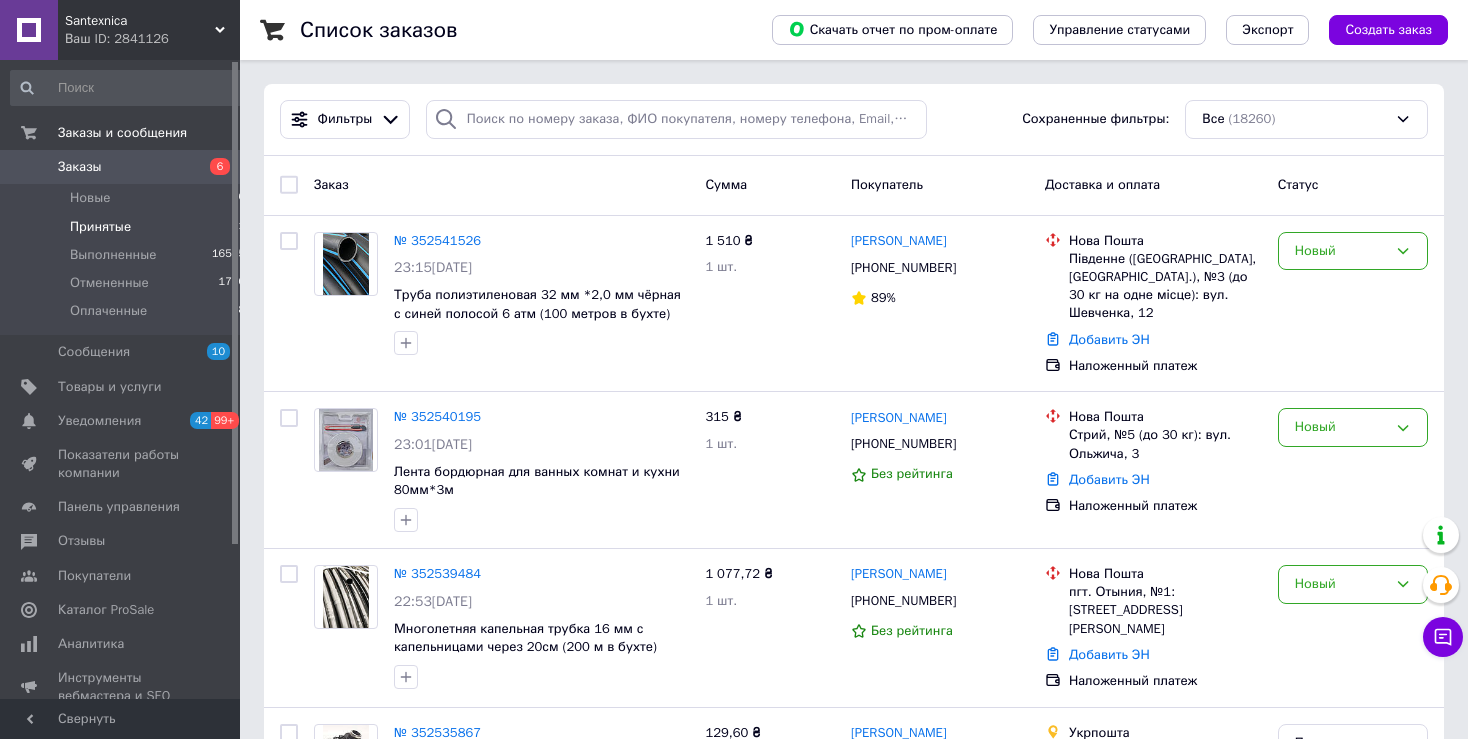 click on "Принятые" at bounding box center (100, 227) 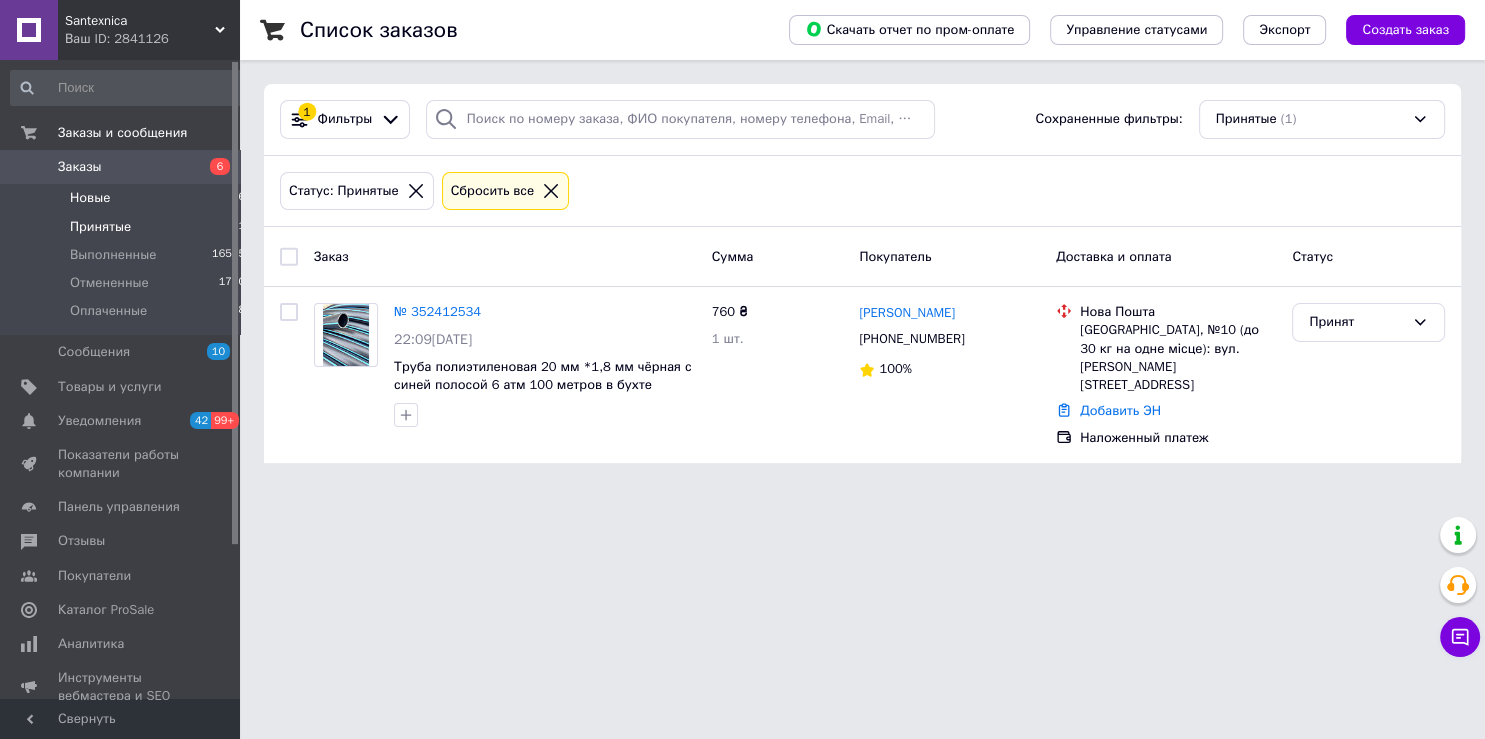click on "Новые" at bounding box center (90, 198) 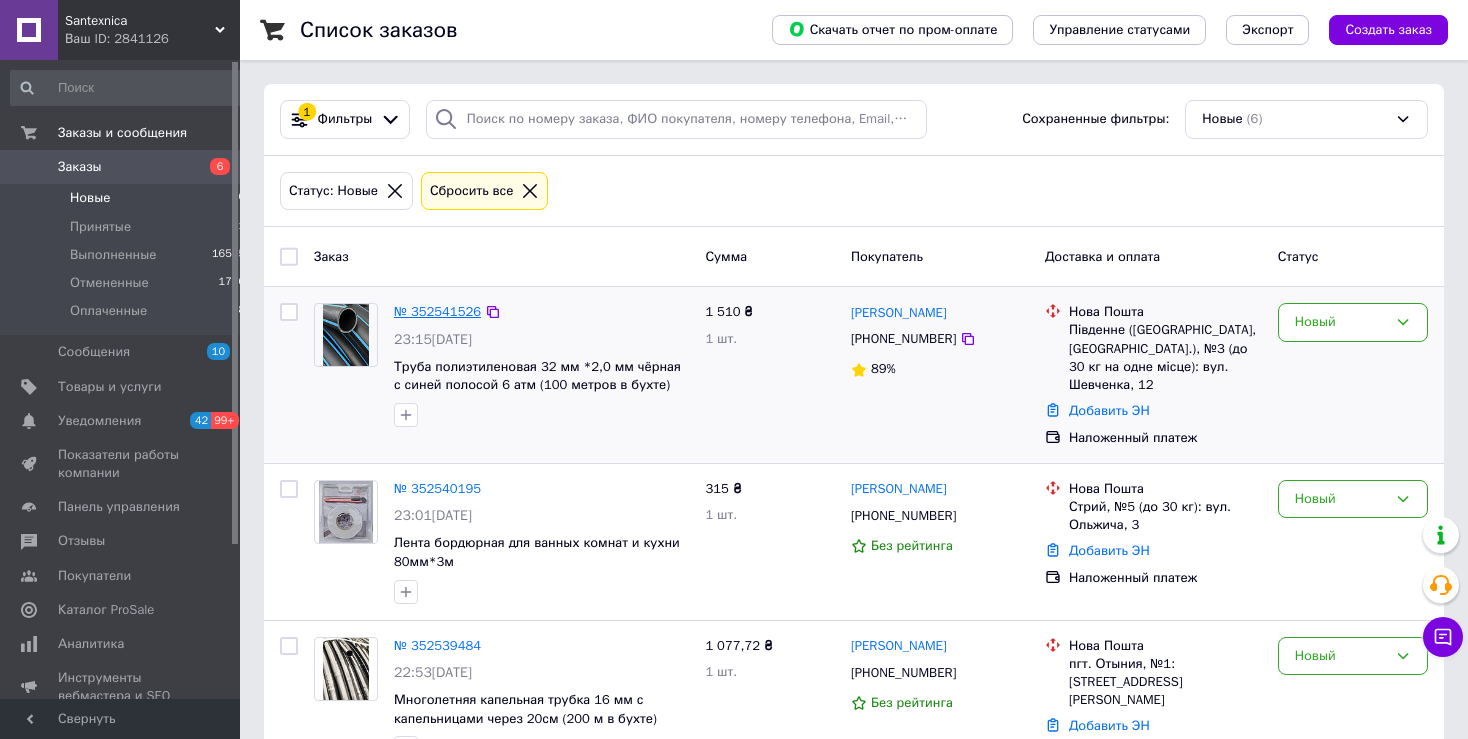 click on "№ 352541526" at bounding box center (437, 311) 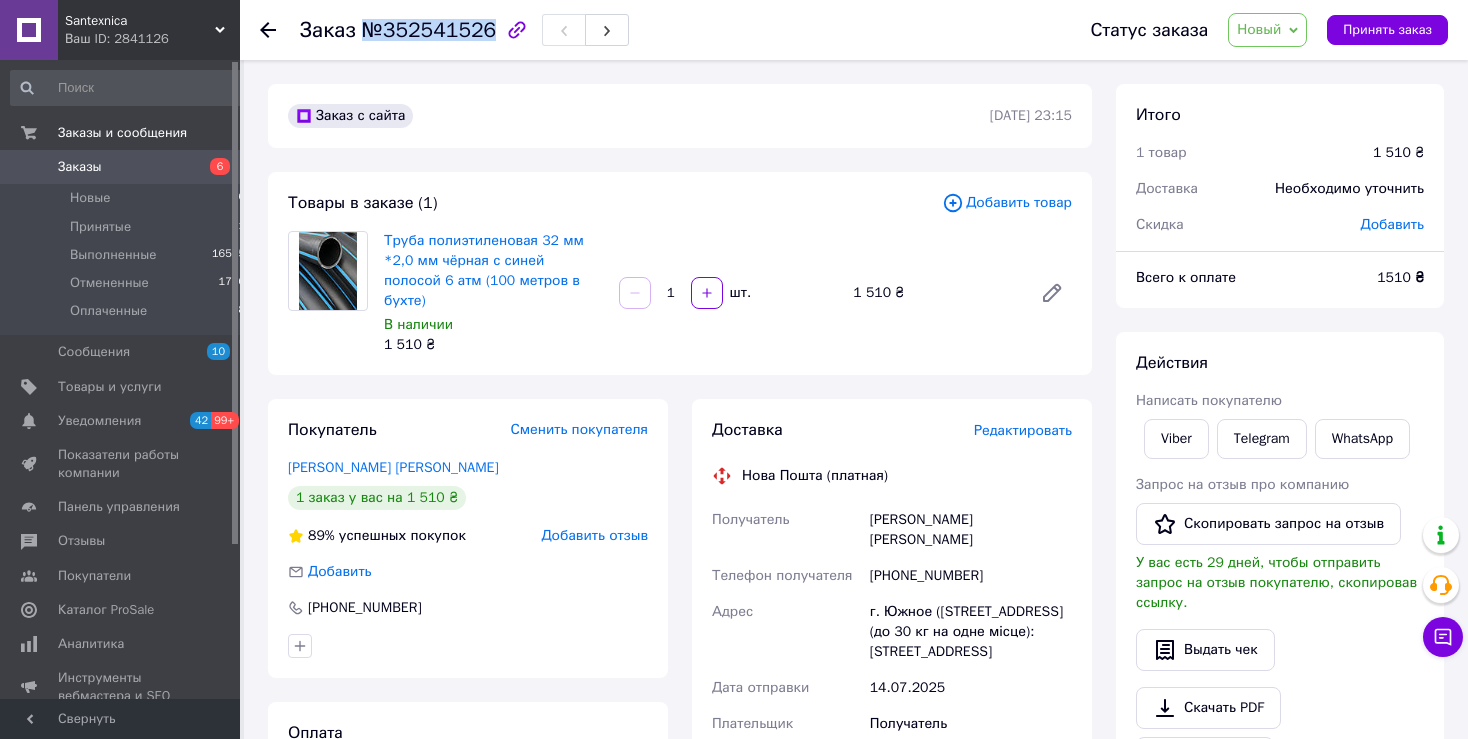 drag, startPoint x: 473, startPoint y: 34, endPoint x: 365, endPoint y: 20, distance: 108.903625 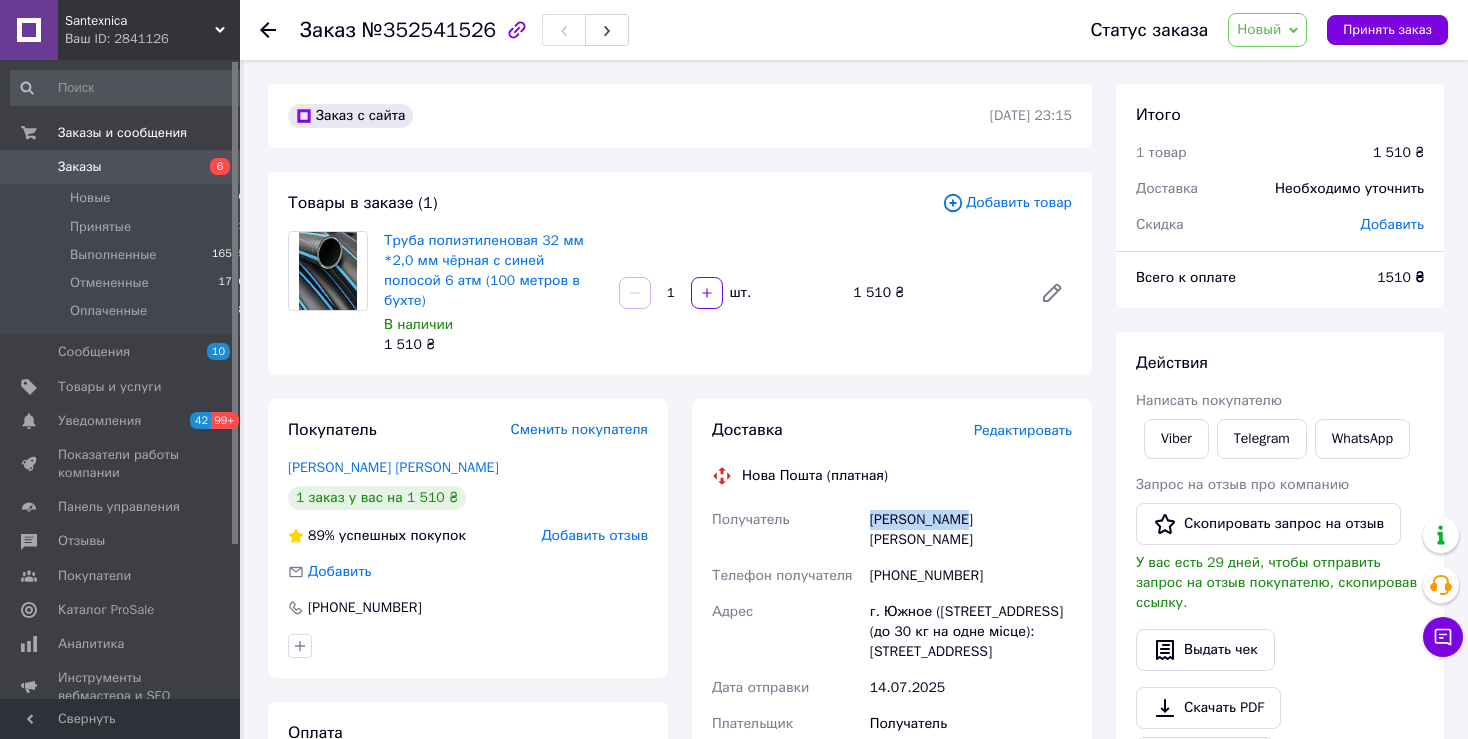 drag, startPoint x: 863, startPoint y: 495, endPoint x: 978, endPoint y: 507, distance: 115.62439 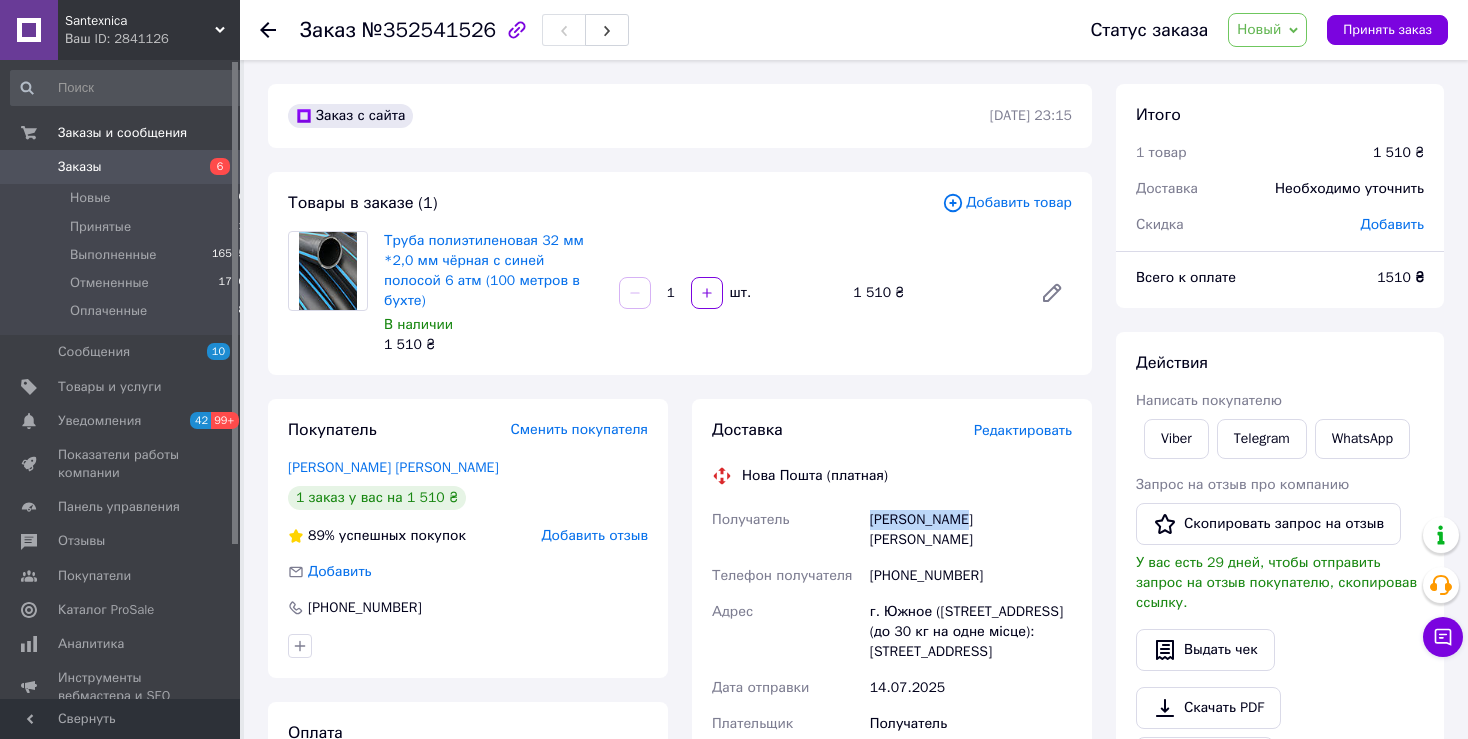drag, startPoint x: 907, startPoint y: 507, endPoint x: 944, endPoint y: 517, distance: 38.327538 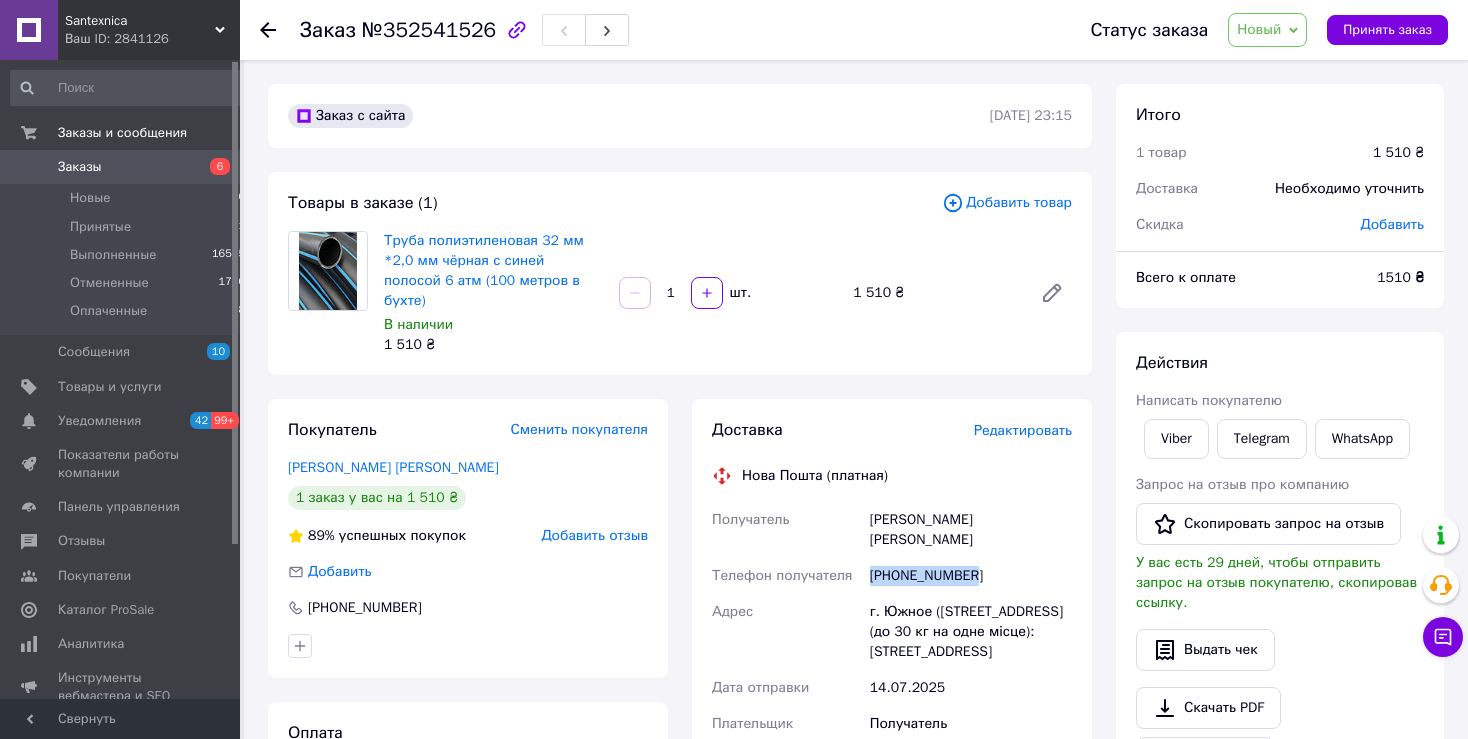 drag, startPoint x: 870, startPoint y: 542, endPoint x: 980, endPoint y: 535, distance: 110.2225 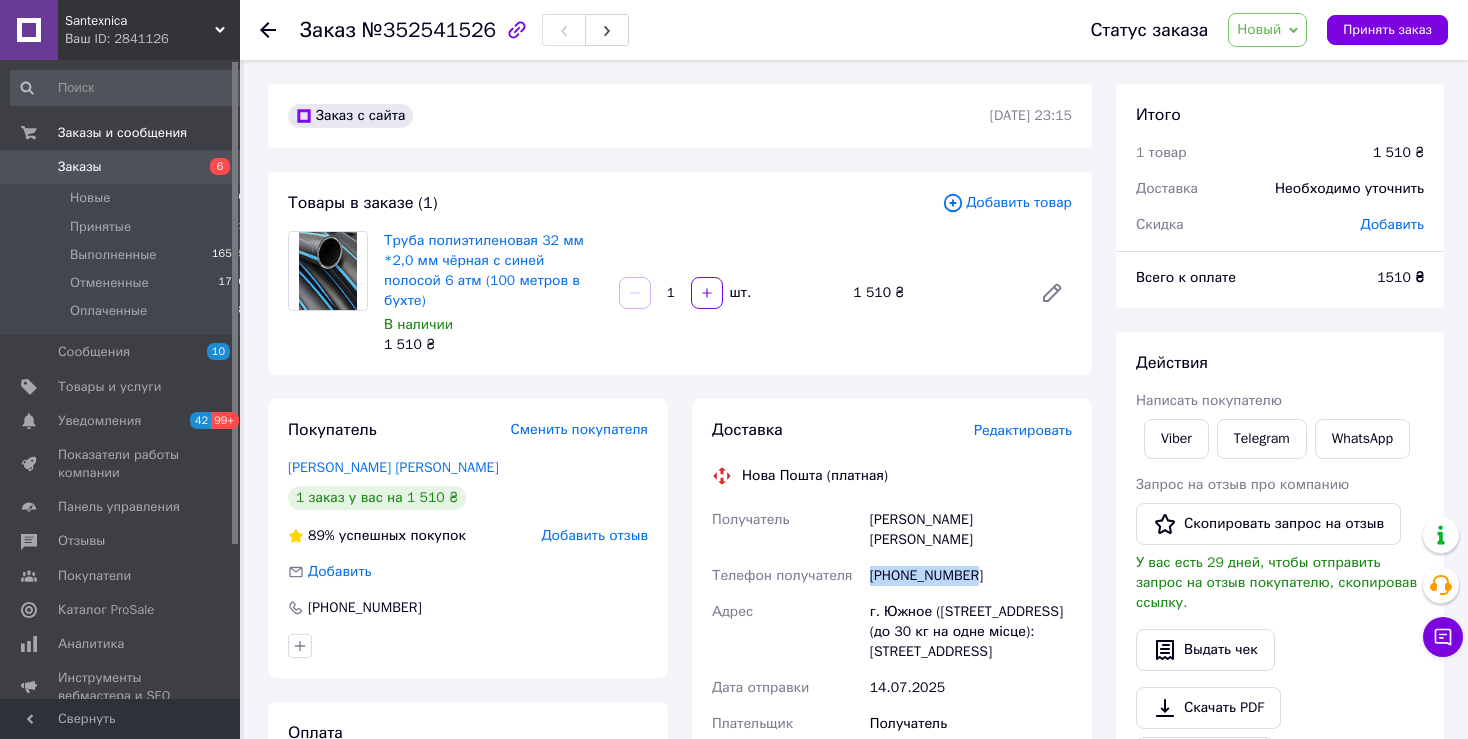 copy on "[PHONE_NUMBER]" 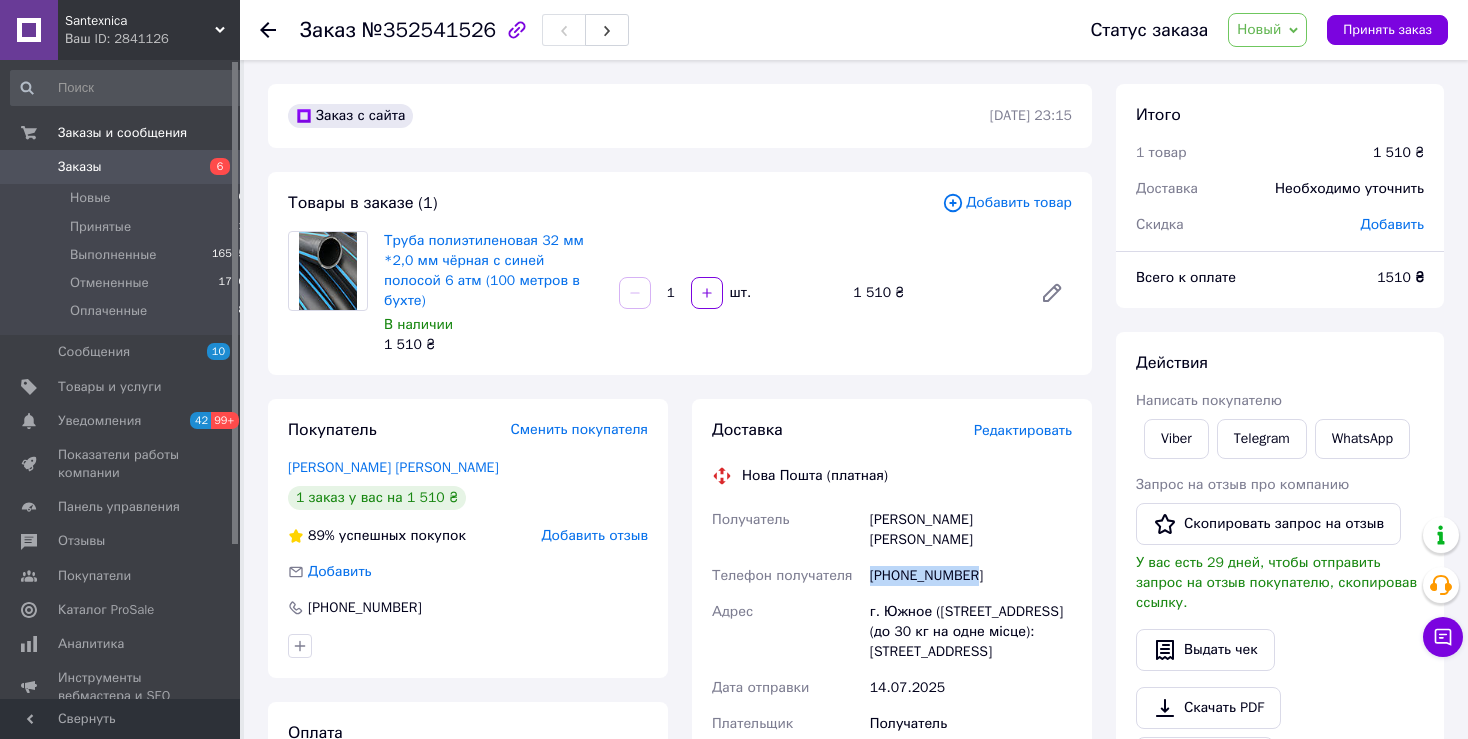 drag, startPoint x: 865, startPoint y: 576, endPoint x: 993, endPoint y: 606, distance: 131.46863 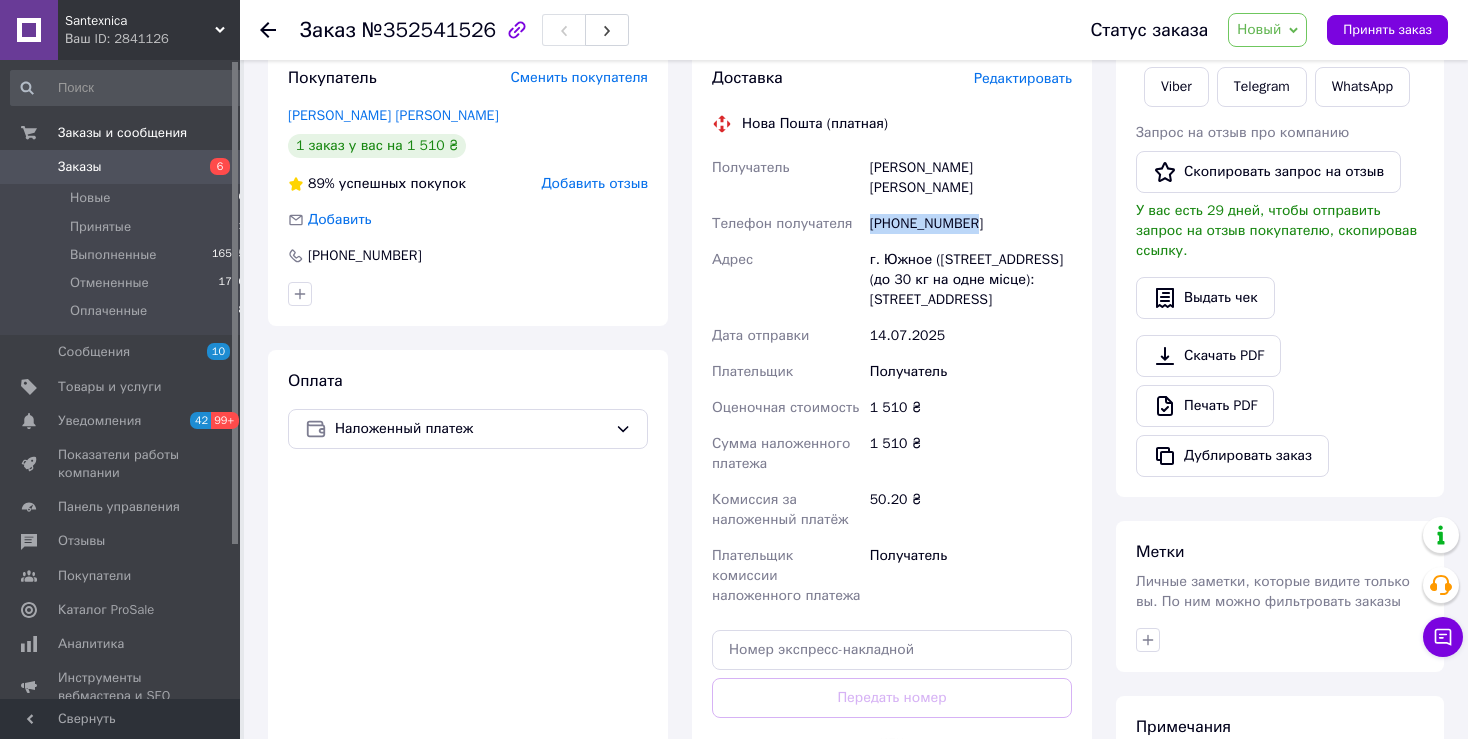 click on "Новый" at bounding box center [1259, 29] 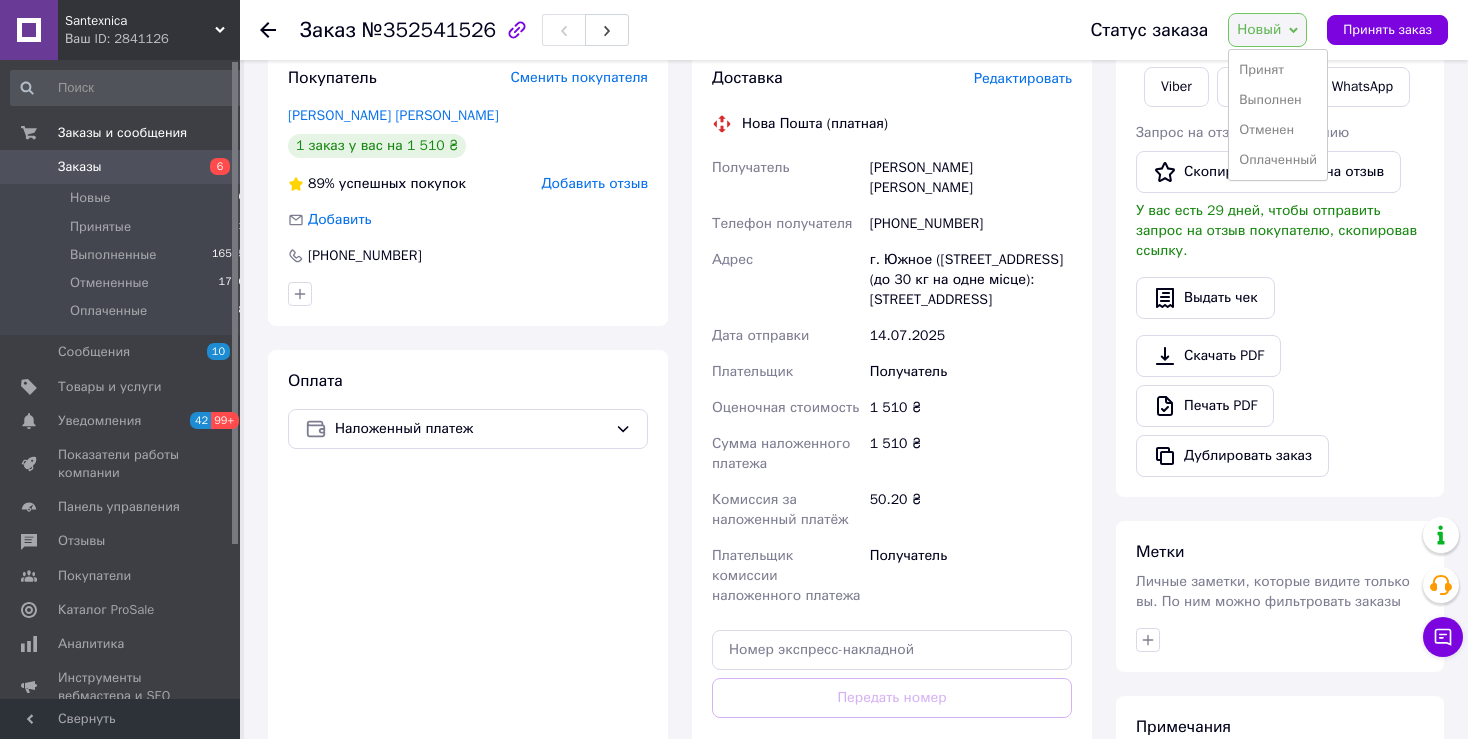 click on "Принят" at bounding box center (1278, 70) 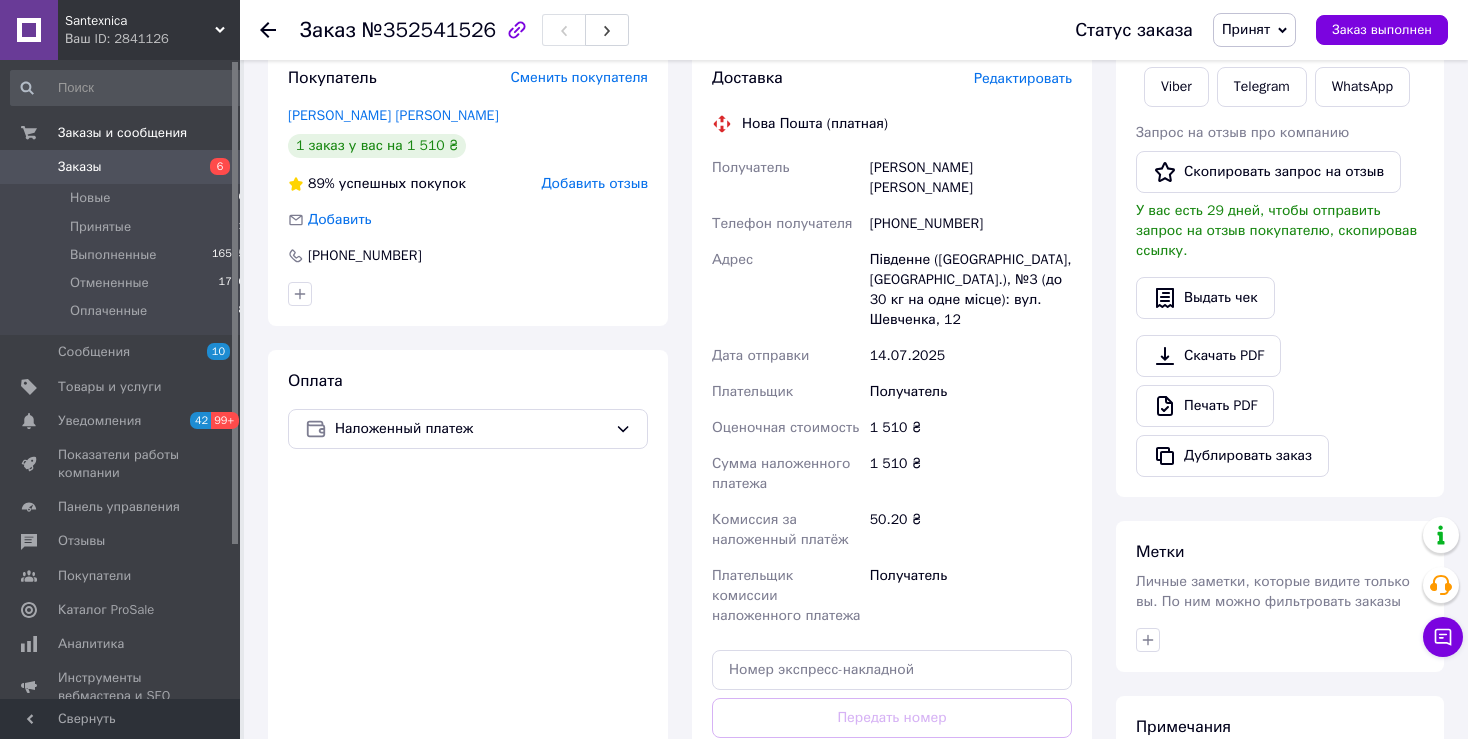 click 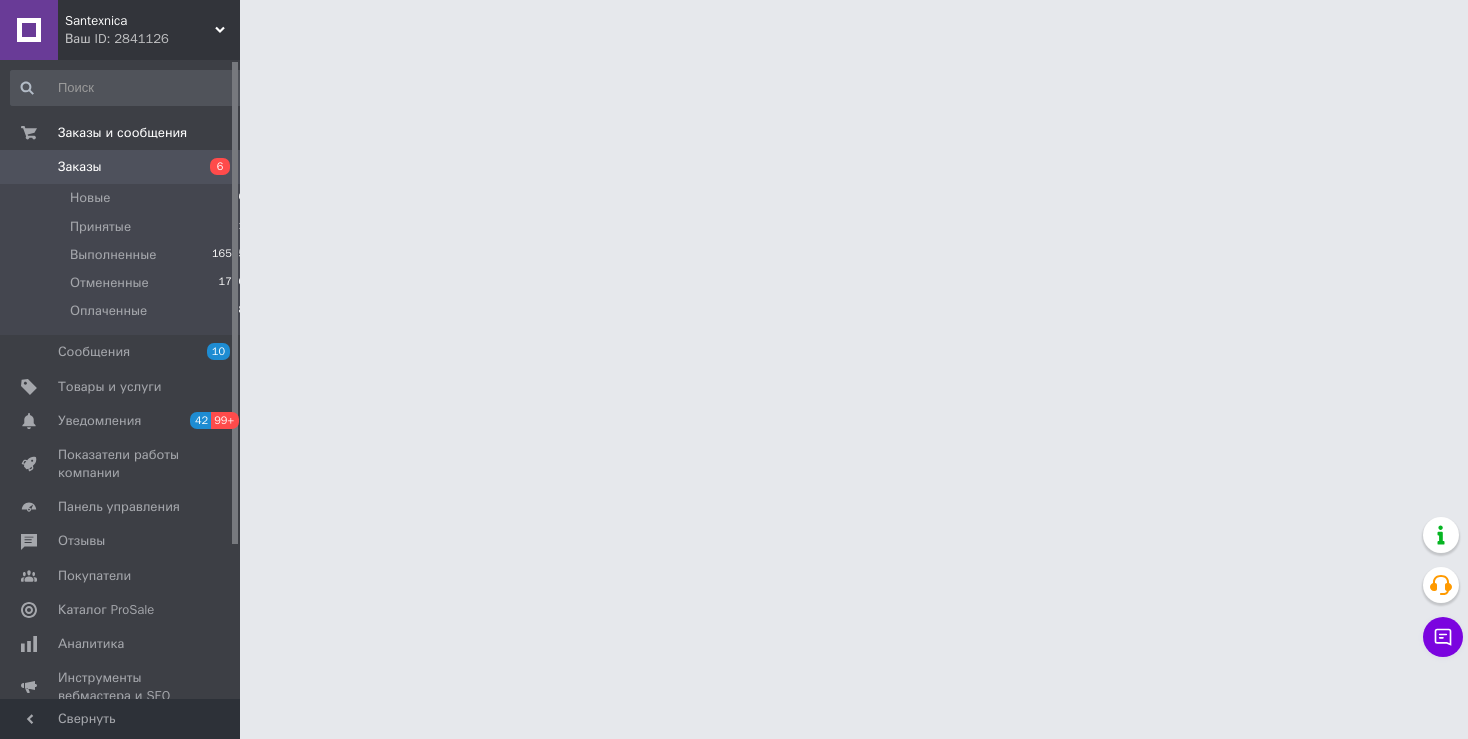 scroll, scrollTop: 0, scrollLeft: 0, axis: both 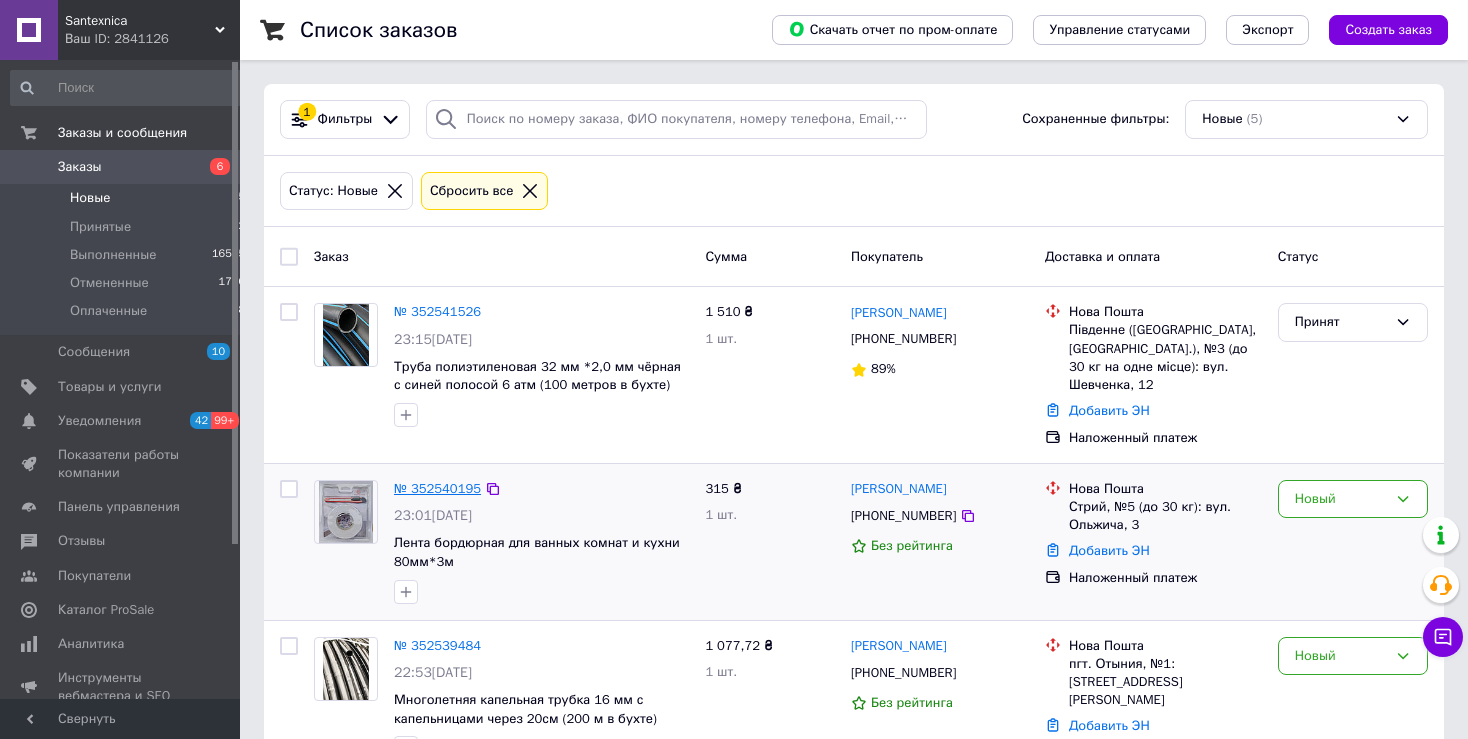 click on "№ 352540195" at bounding box center [437, 488] 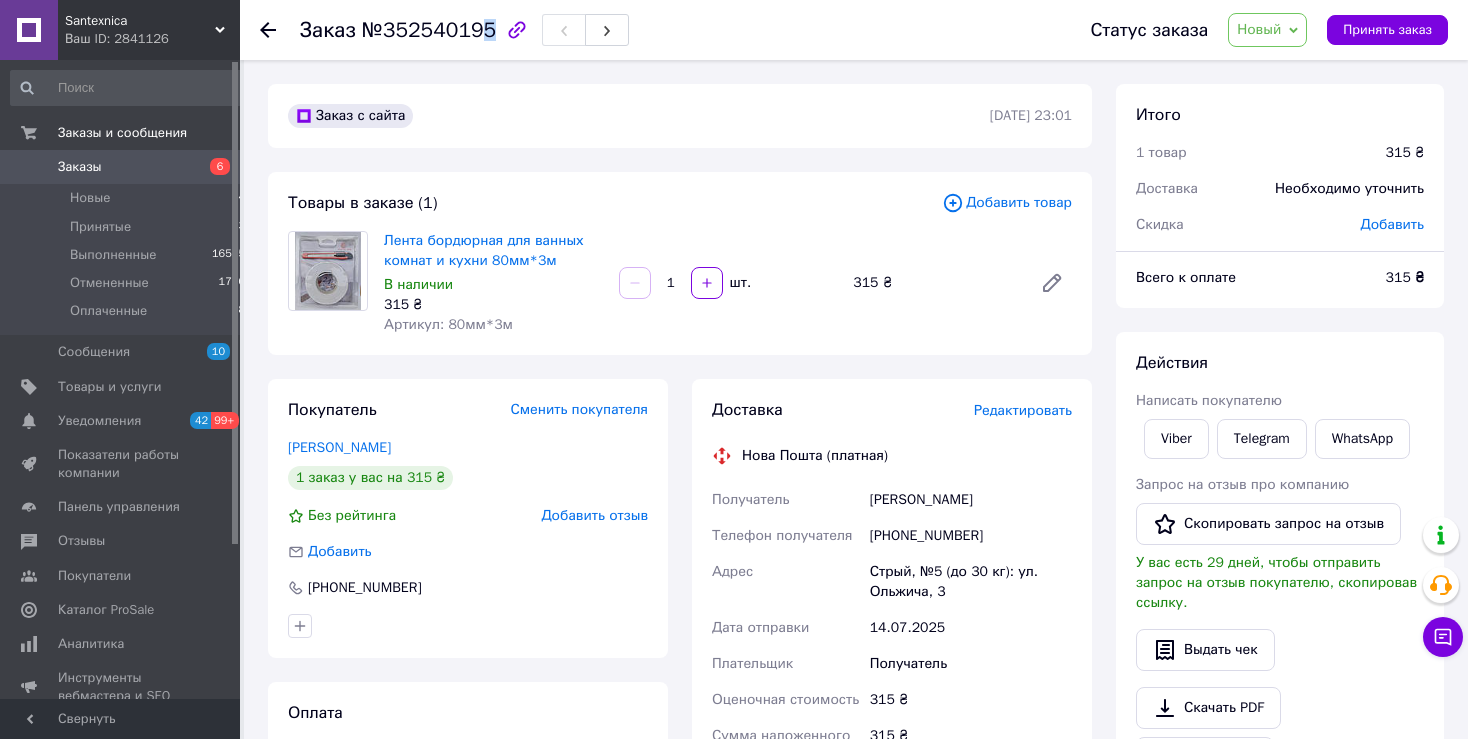 click on "№352540195" at bounding box center [429, 30] 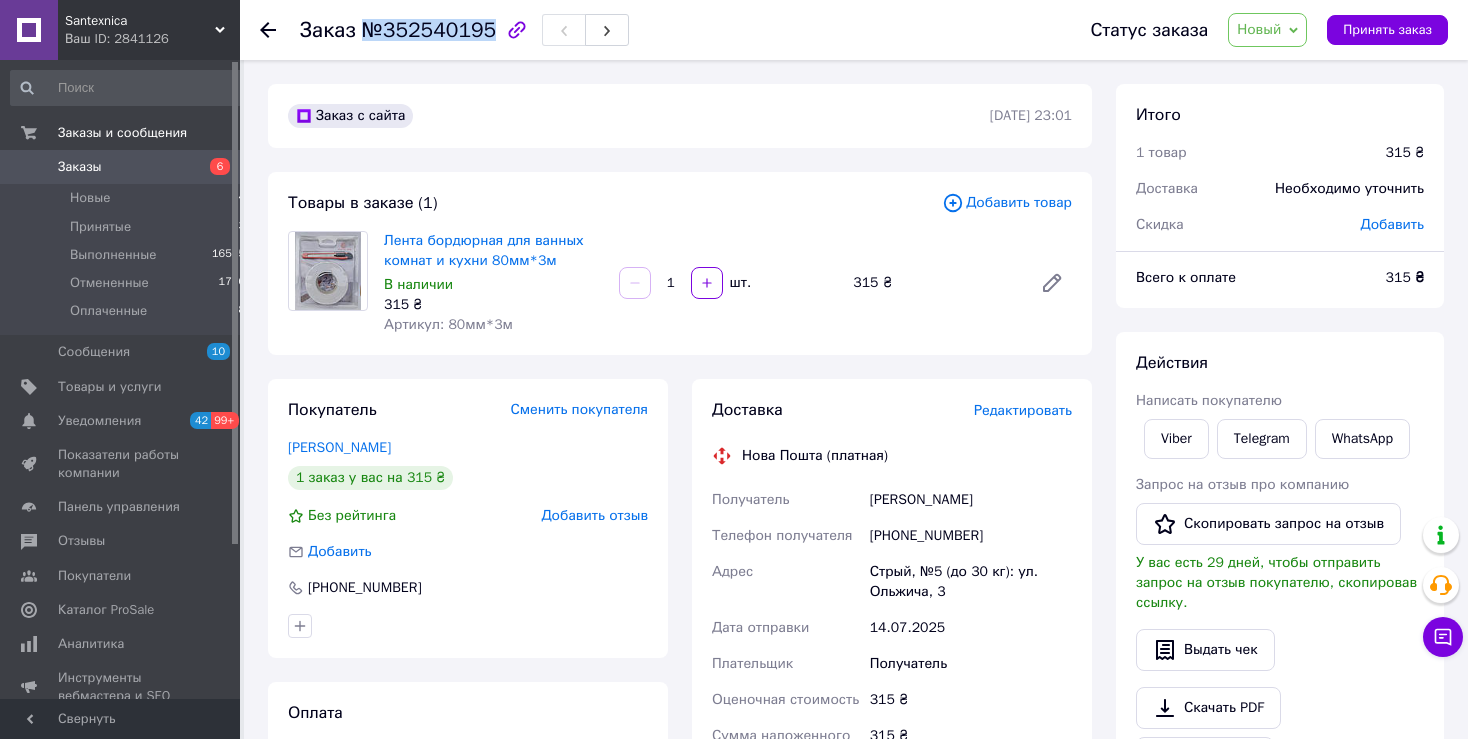 drag, startPoint x: 482, startPoint y: 33, endPoint x: 362, endPoint y: 26, distance: 120.203995 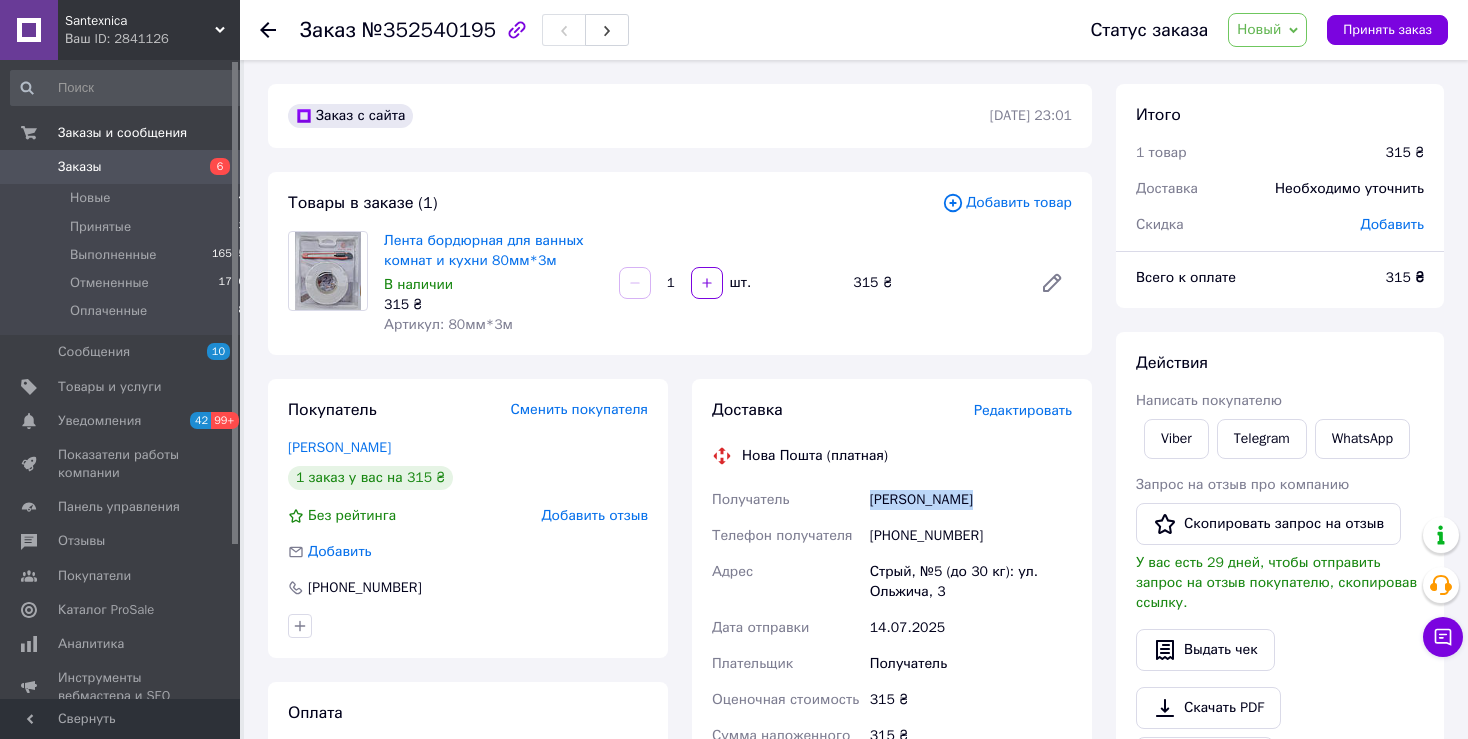 drag, startPoint x: 894, startPoint y: 494, endPoint x: 975, endPoint y: 510, distance: 82.565125 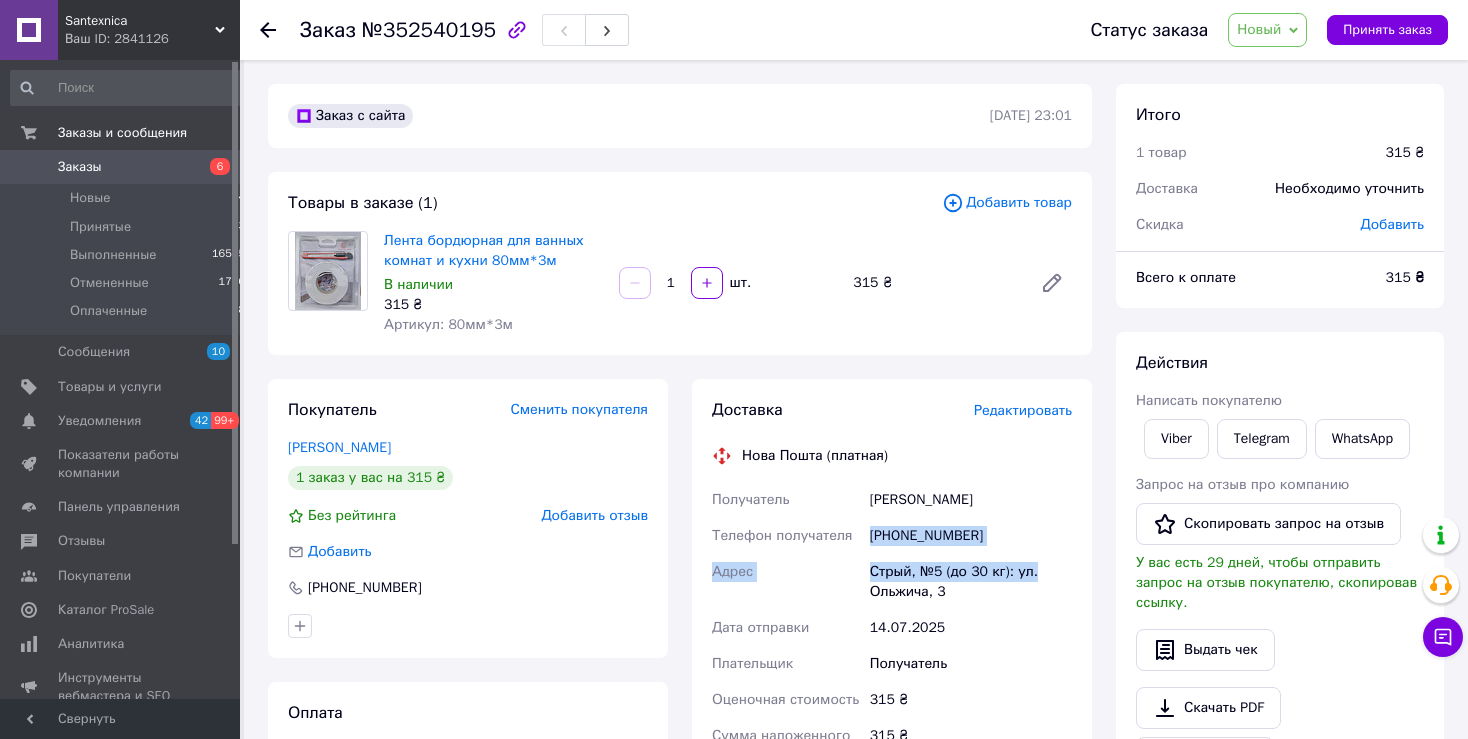 drag, startPoint x: 874, startPoint y: 538, endPoint x: 1002, endPoint y: 545, distance: 128.19127 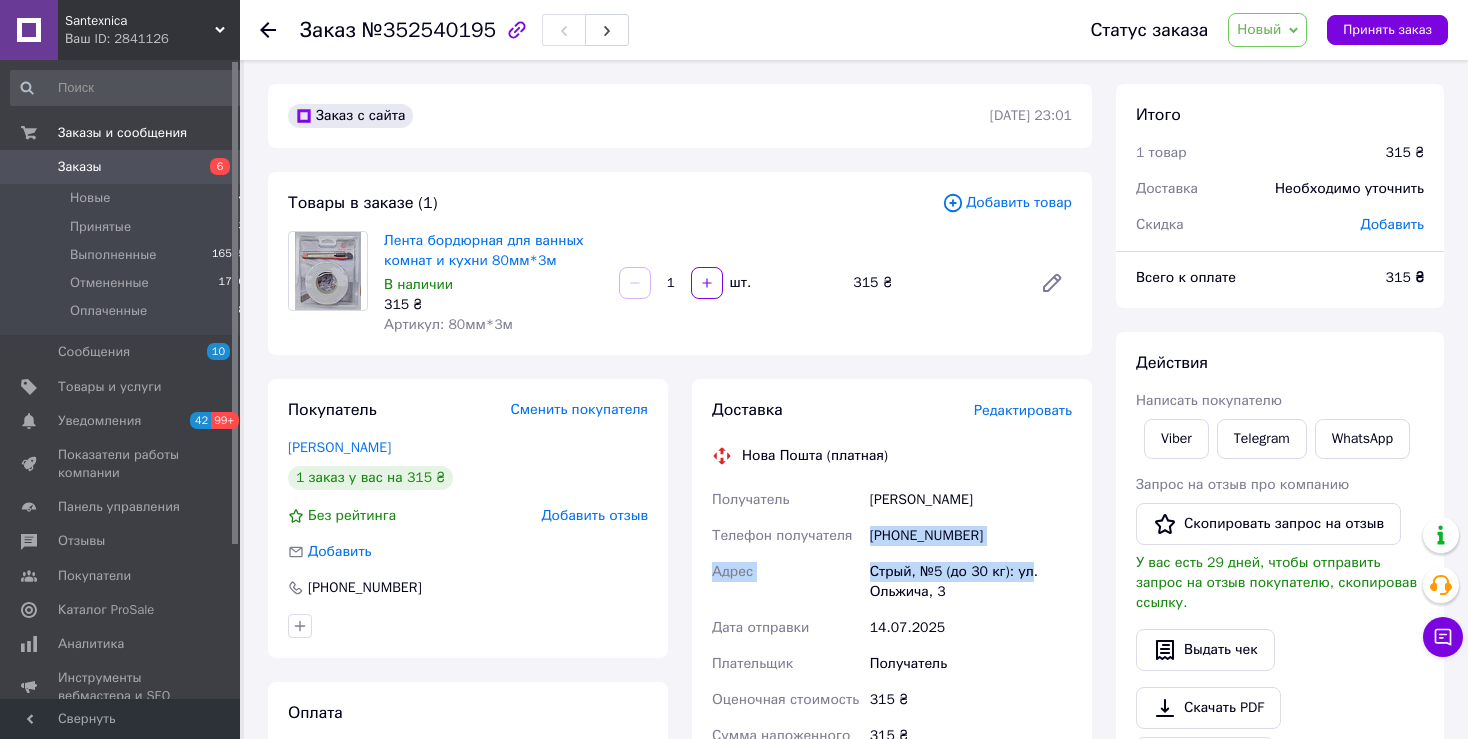 click on "Получатель [PERSON_NAME] Телефон получателя [PHONE_NUMBER] Адрес Стрый, №5 (до 30 кг): [STREET_ADDRESS] Дата отправки [DATE] Плательщик Получатель Оценочная стоимость 315 ₴ Сумма наложенного платежа 315 ₴ Комиссия за наложенный платёж 26.30 ₴ Плательщик комиссии наложенного платежа Получатель" at bounding box center [892, 694] 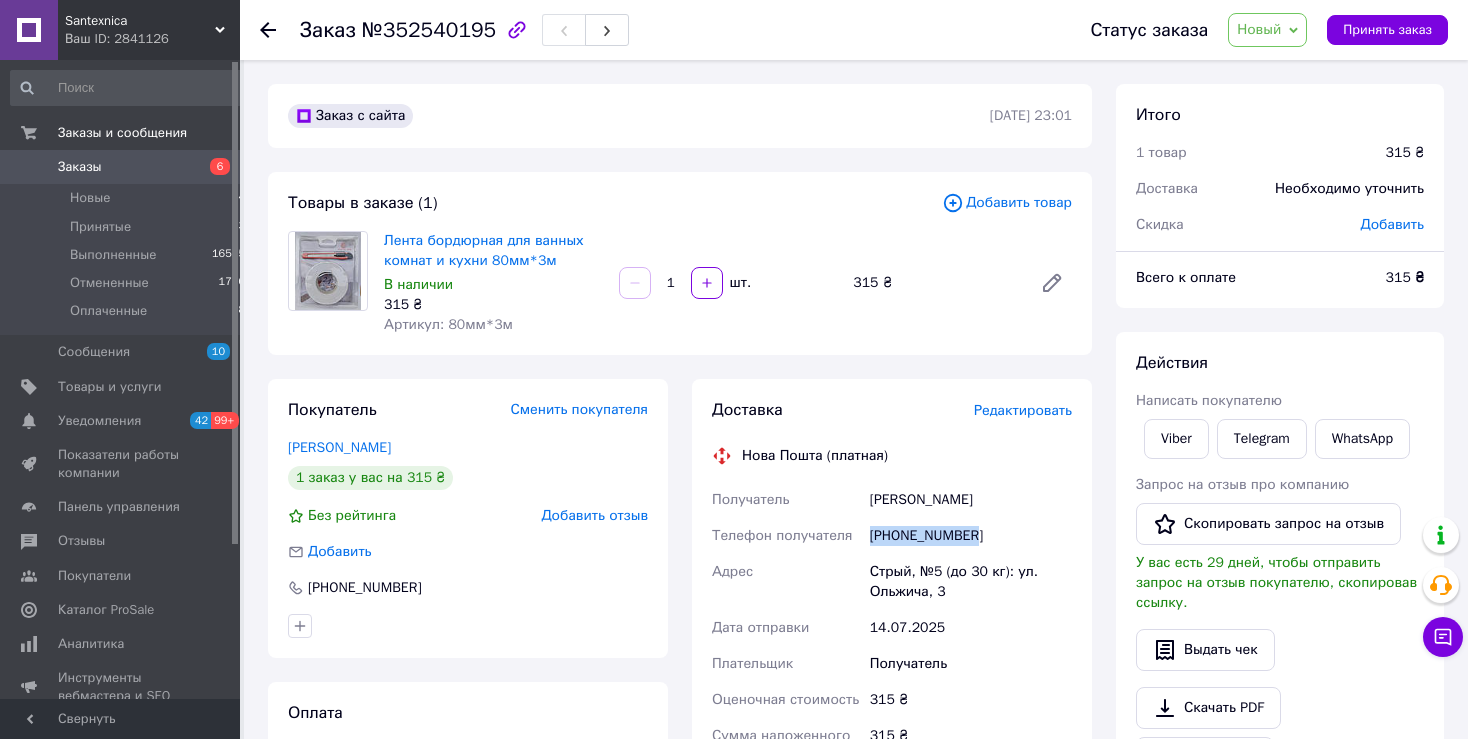 drag, startPoint x: 865, startPoint y: 532, endPoint x: 950, endPoint y: 530, distance: 85.02353 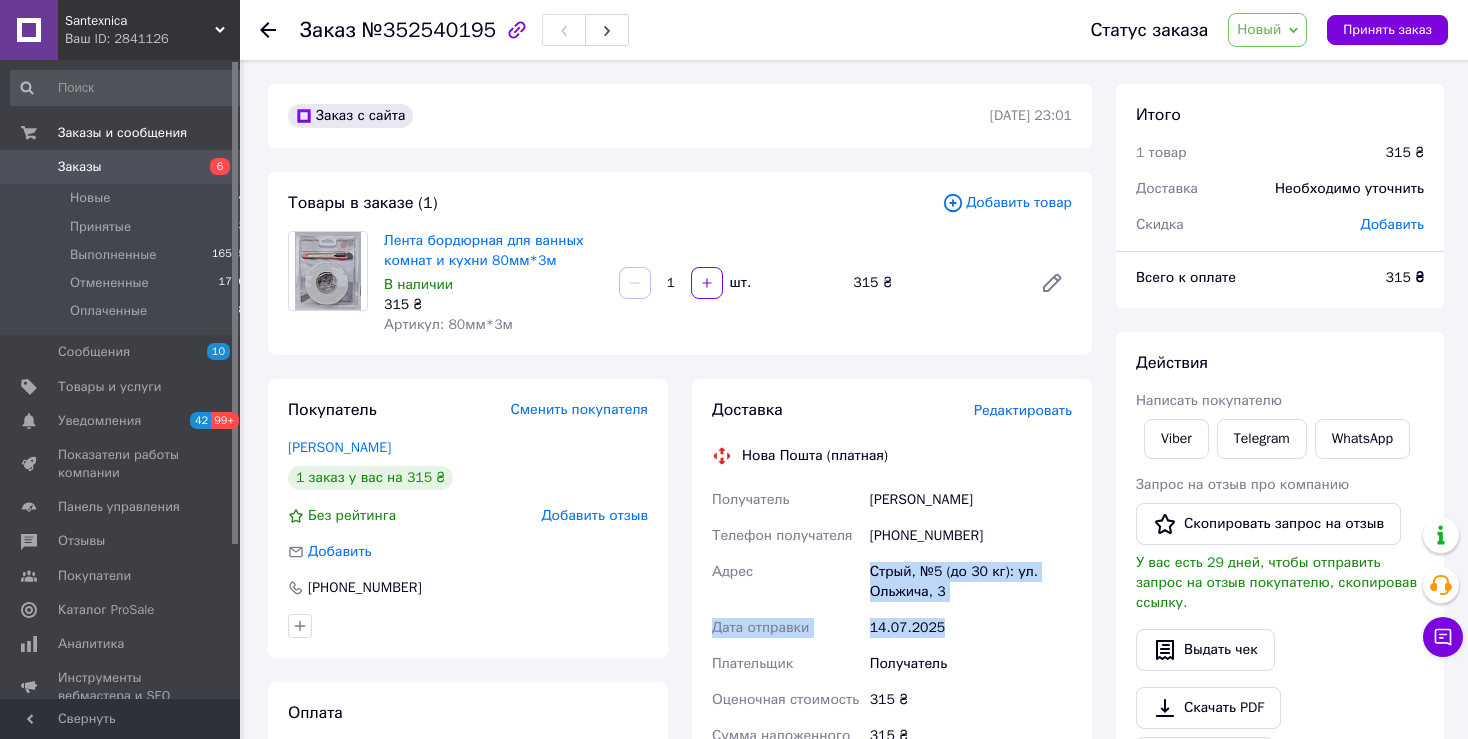 drag, startPoint x: 885, startPoint y: 581, endPoint x: 941, endPoint y: 595, distance: 57.72348 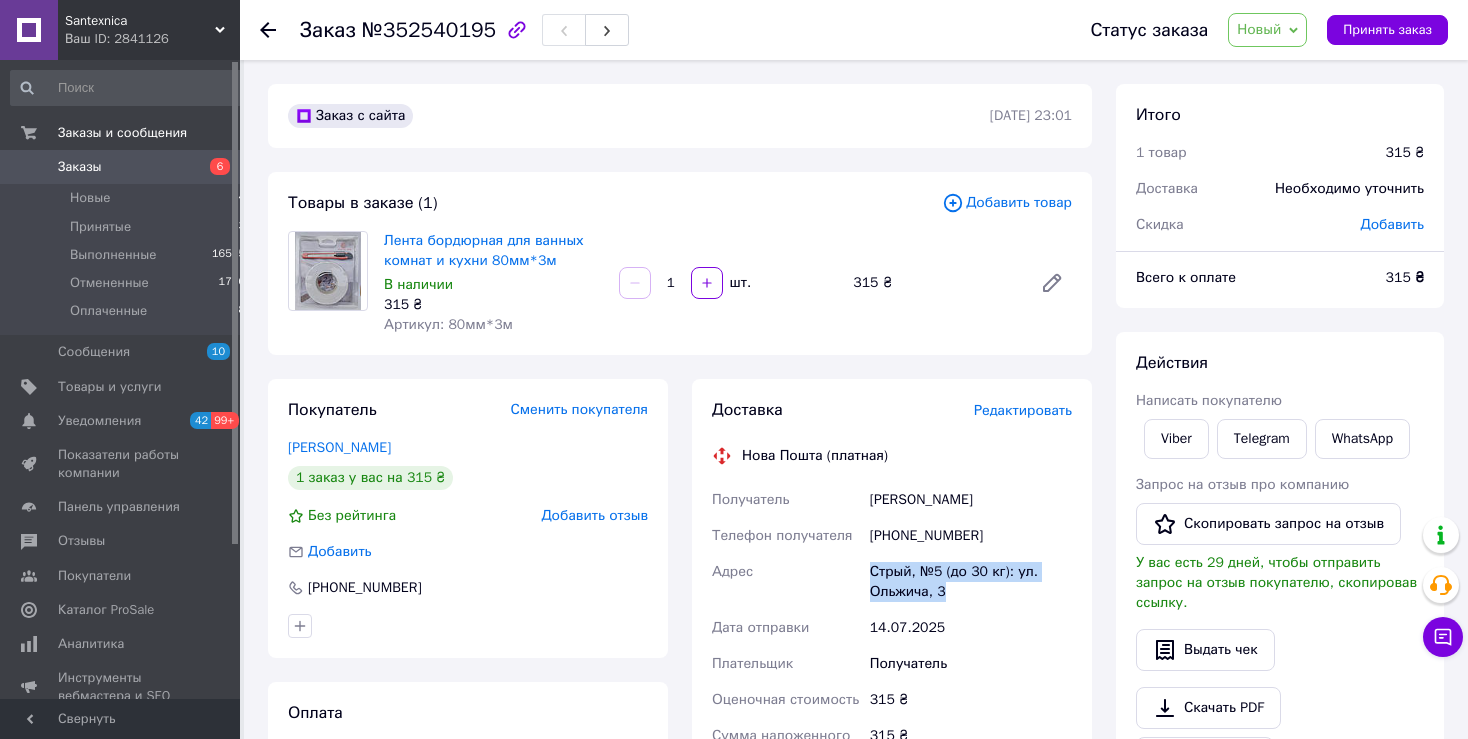 drag, startPoint x: 878, startPoint y: 574, endPoint x: 913, endPoint y: 585, distance: 36.687874 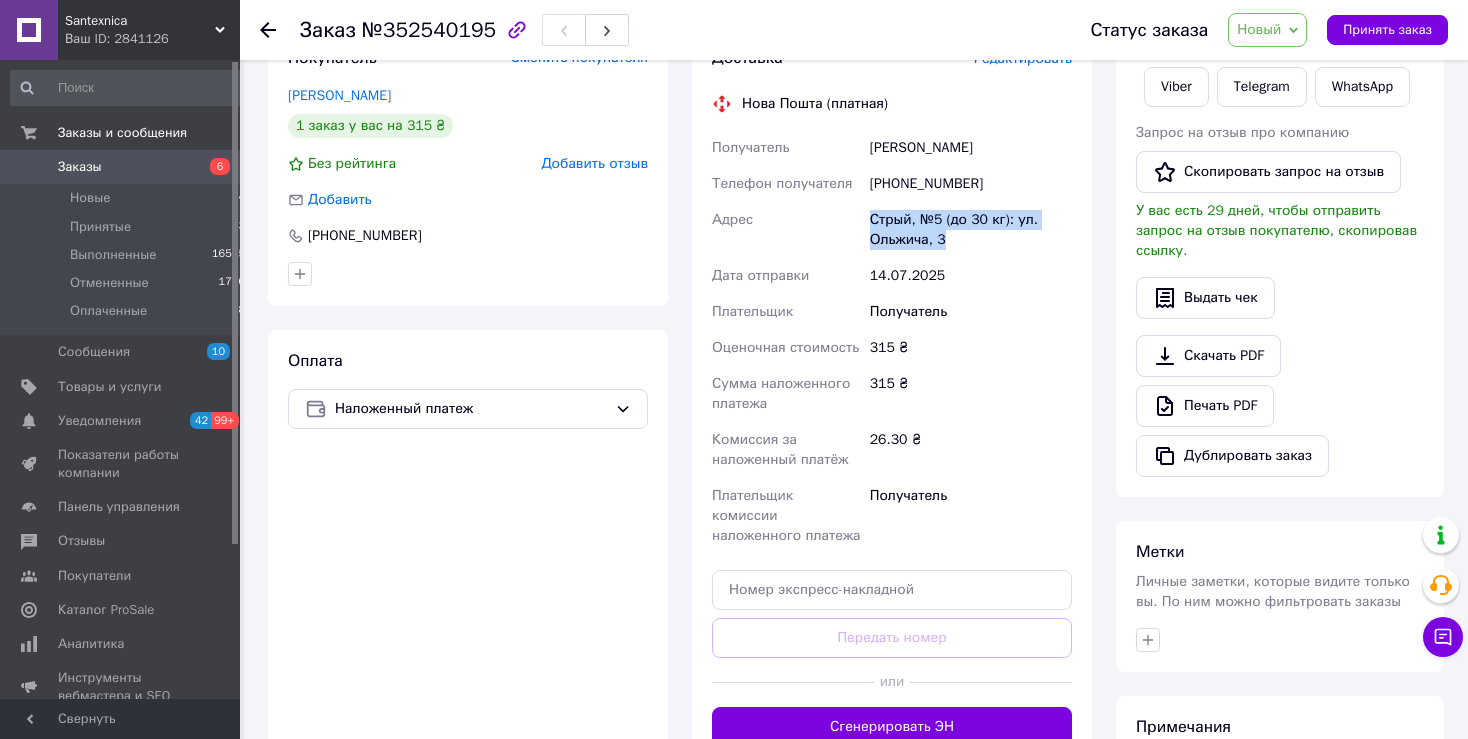 click on "Новый" at bounding box center (1259, 29) 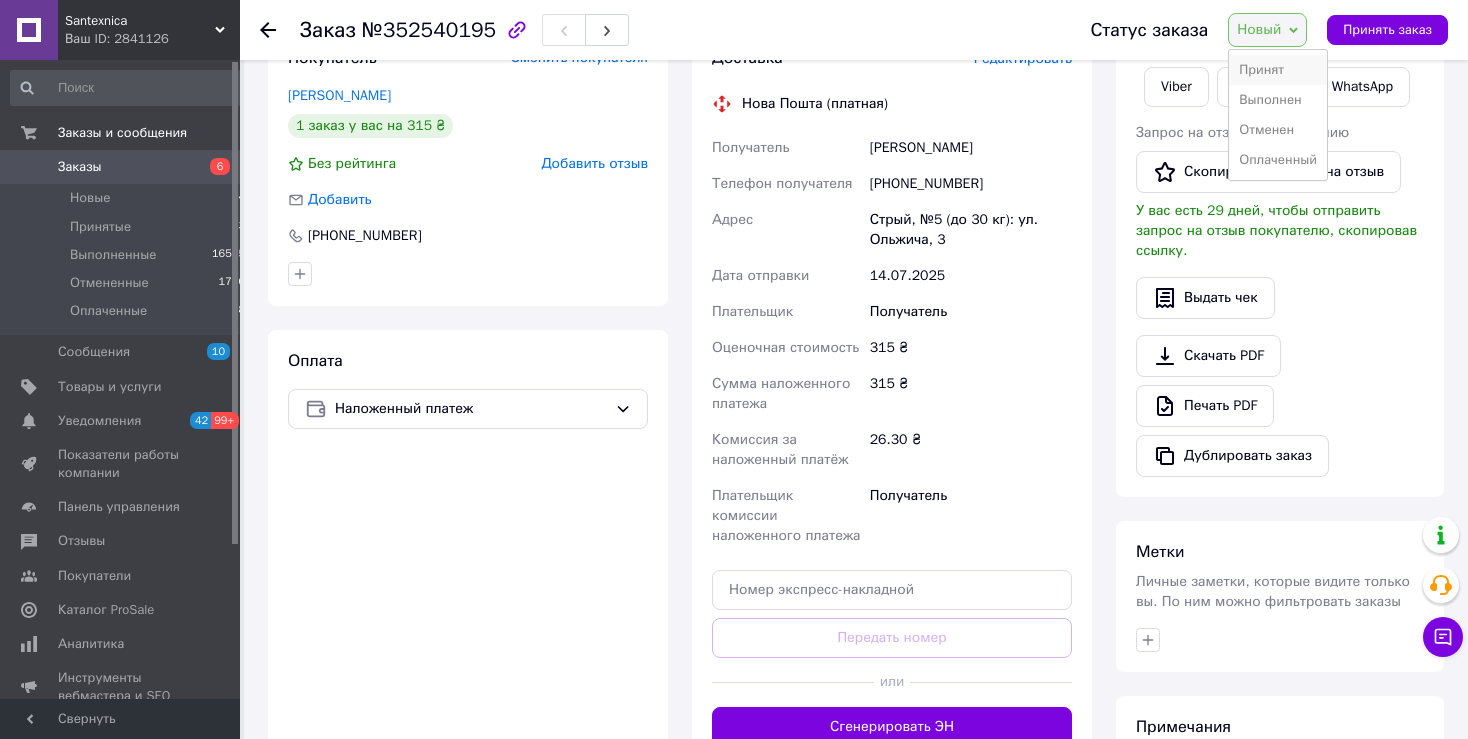 drag, startPoint x: 1252, startPoint y: 75, endPoint x: 1264, endPoint y: 71, distance: 12.649111 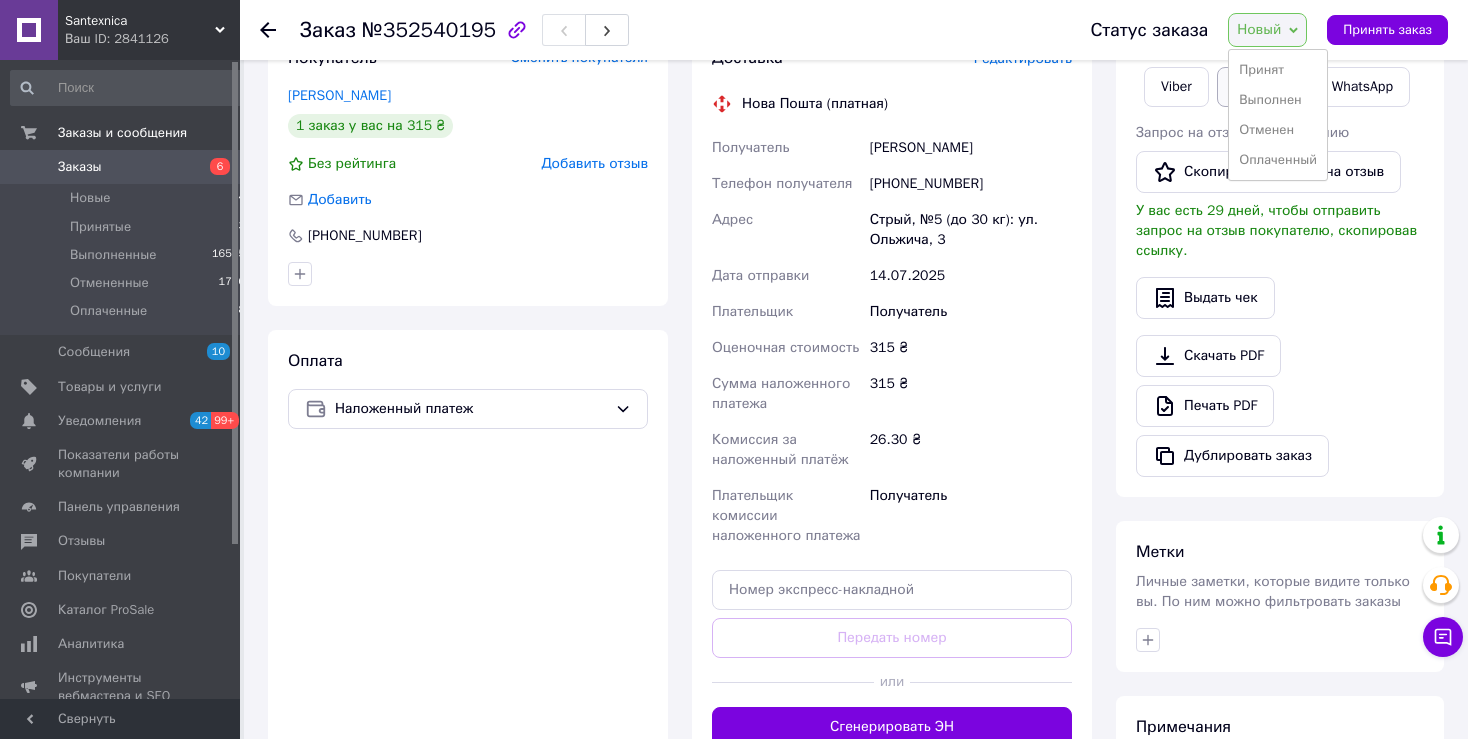 click on "Принят" at bounding box center (1278, 70) 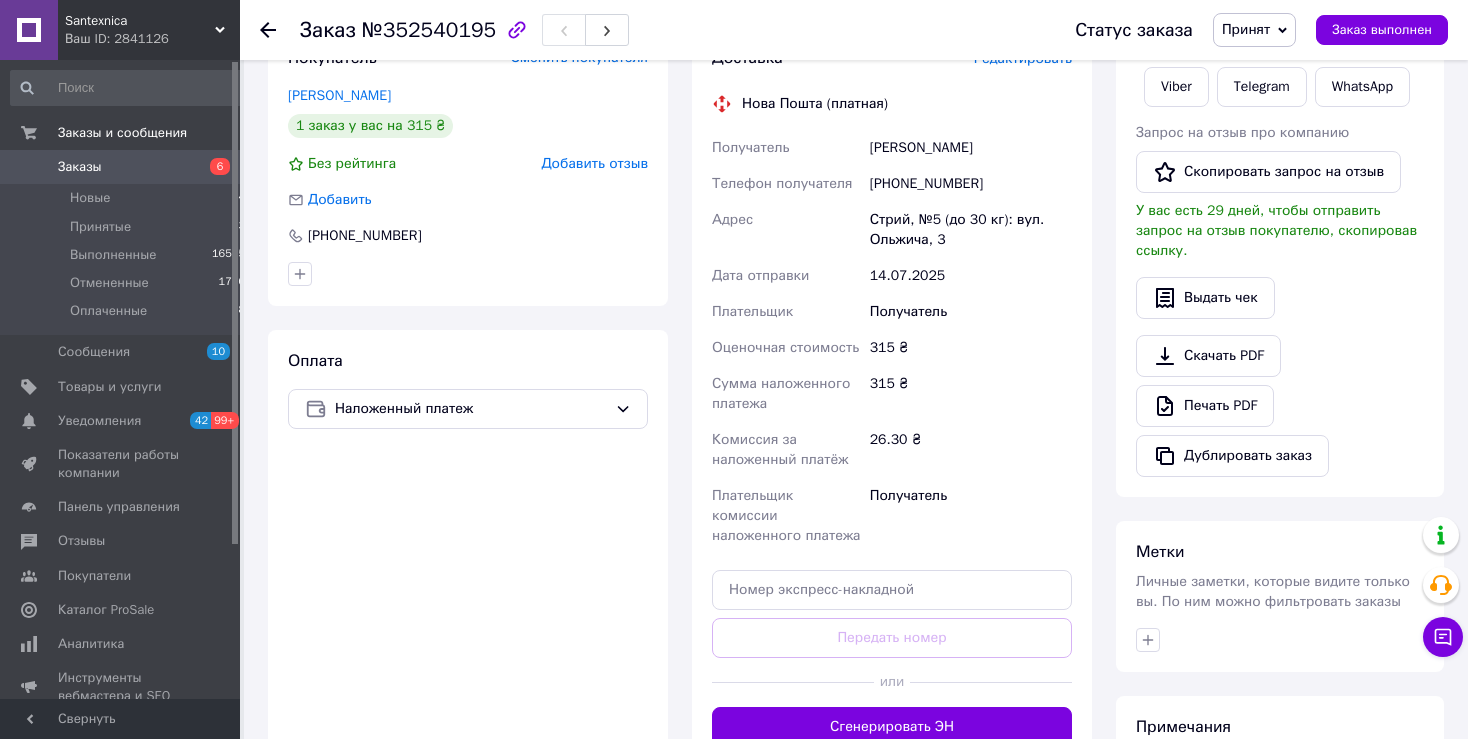 scroll, scrollTop: 0, scrollLeft: 0, axis: both 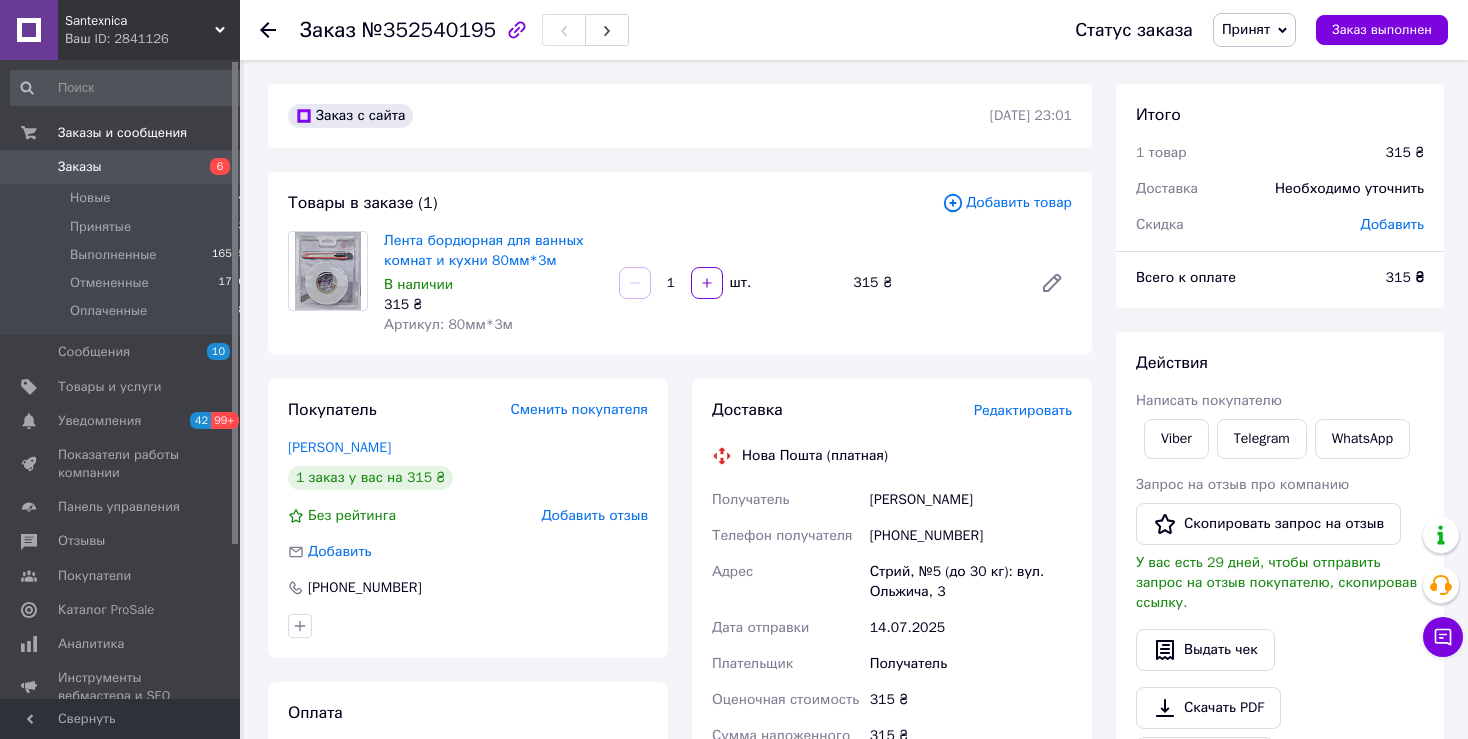 click 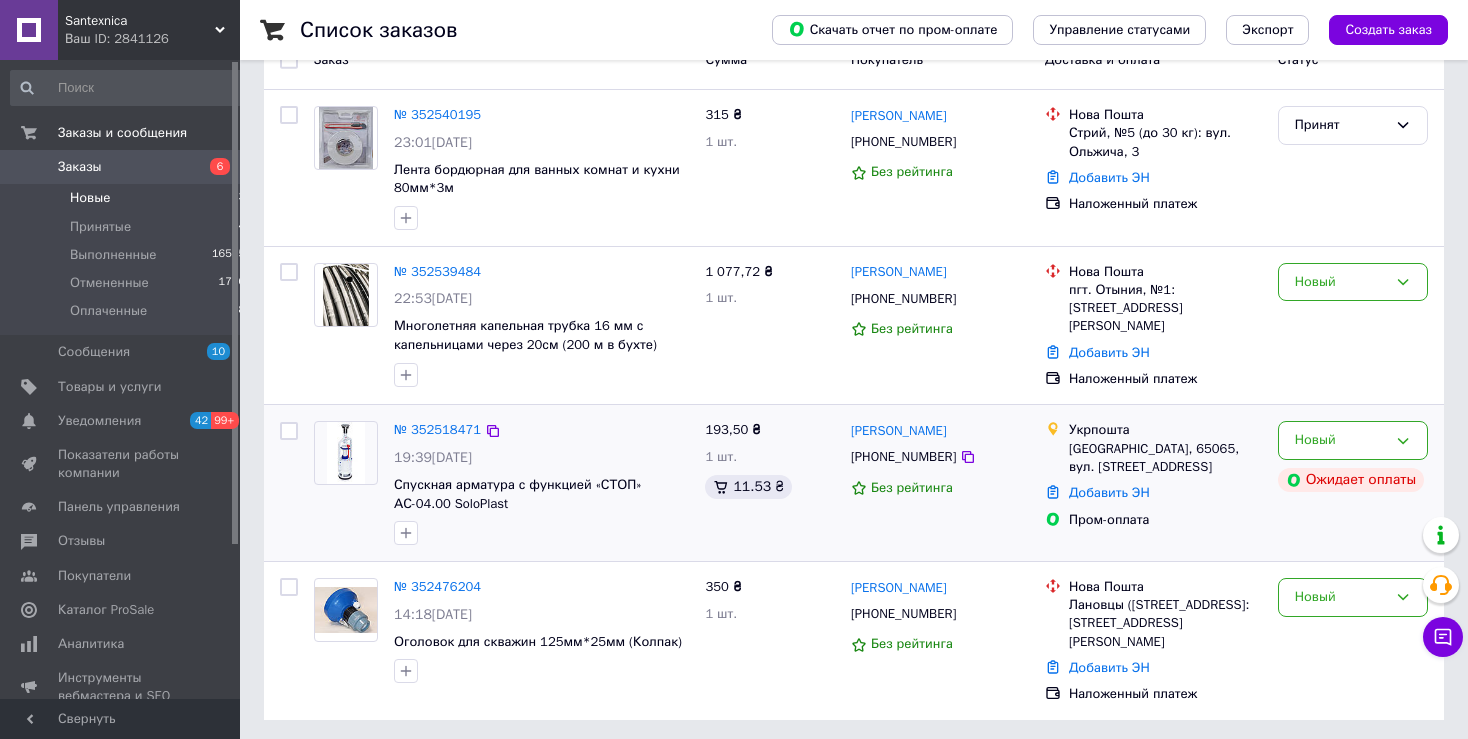 scroll, scrollTop: 0, scrollLeft: 0, axis: both 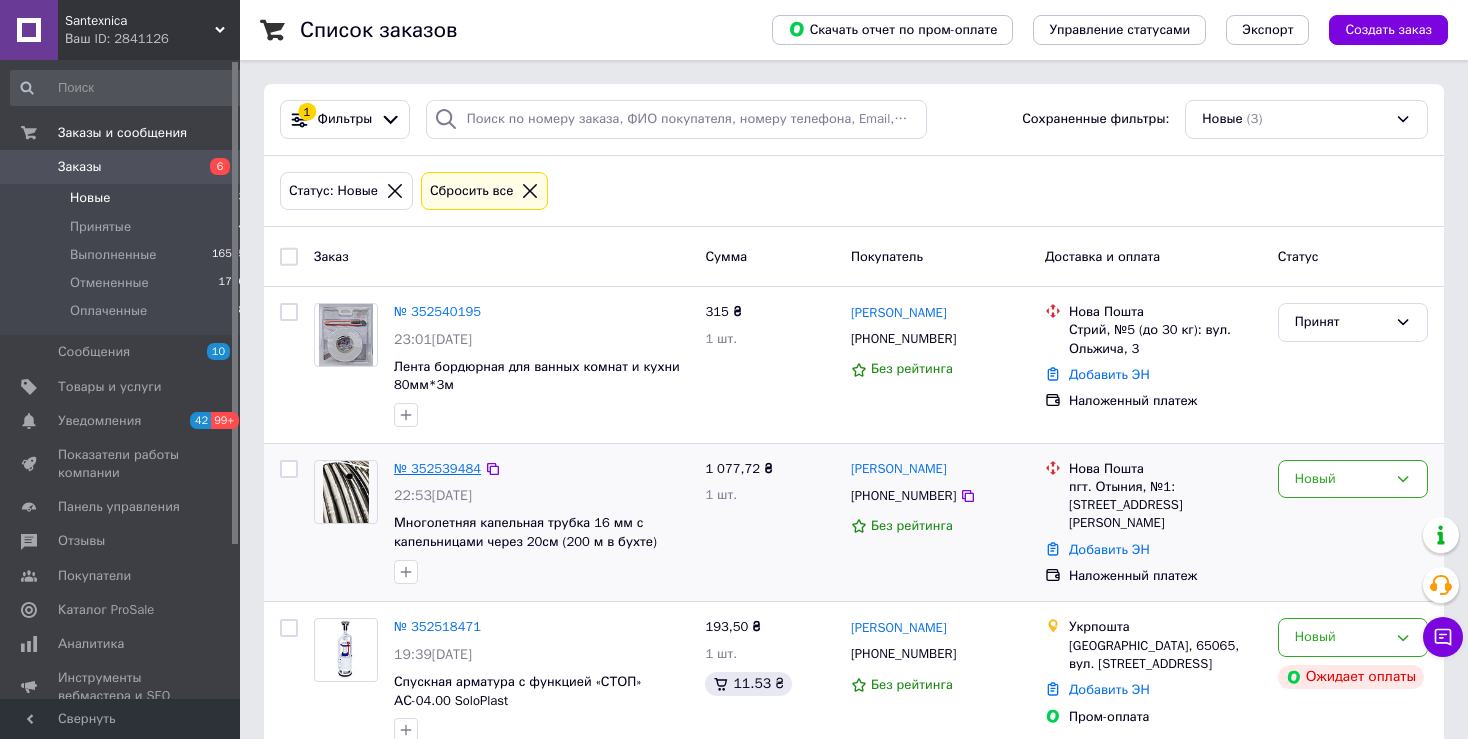 click on "№ 352539484" at bounding box center [437, 468] 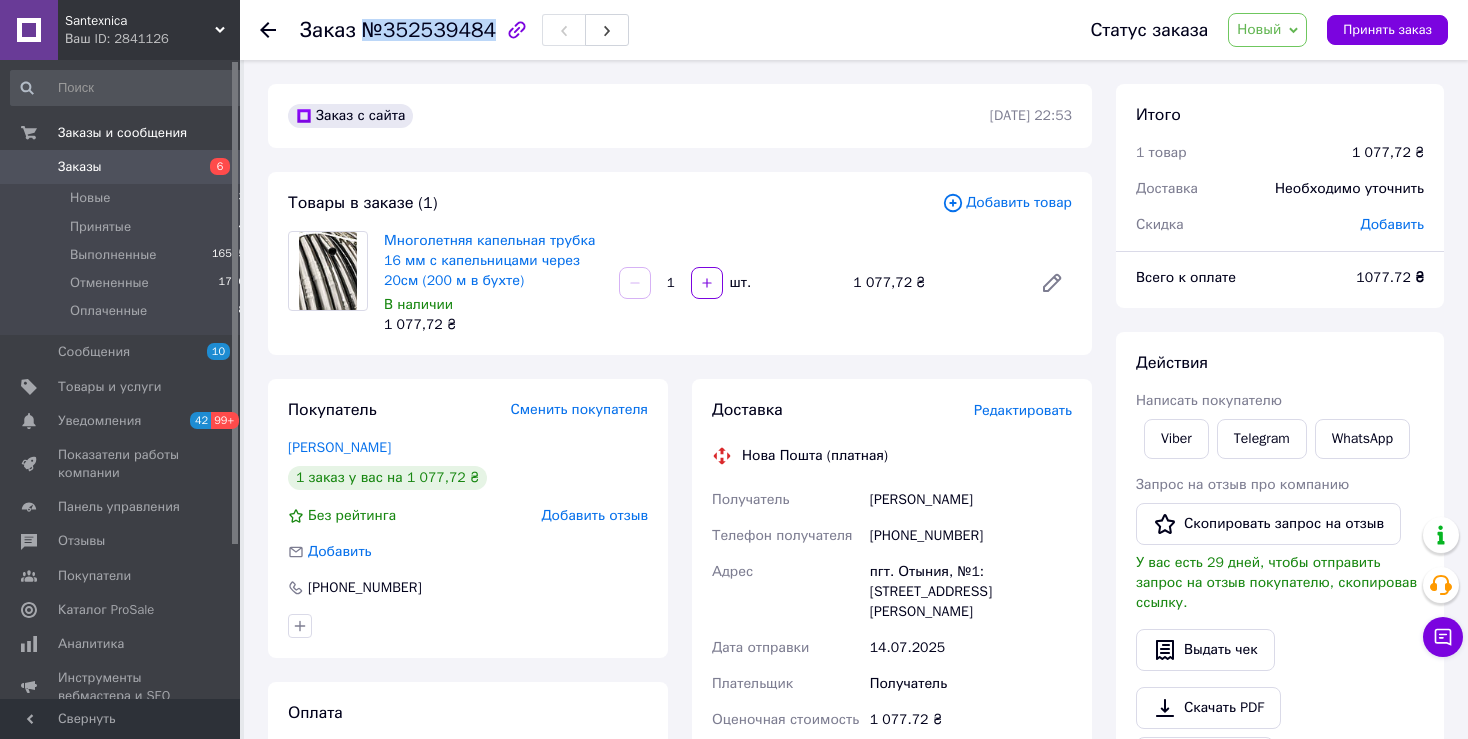 drag, startPoint x: 482, startPoint y: 37, endPoint x: 360, endPoint y: 24, distance: 122.69067 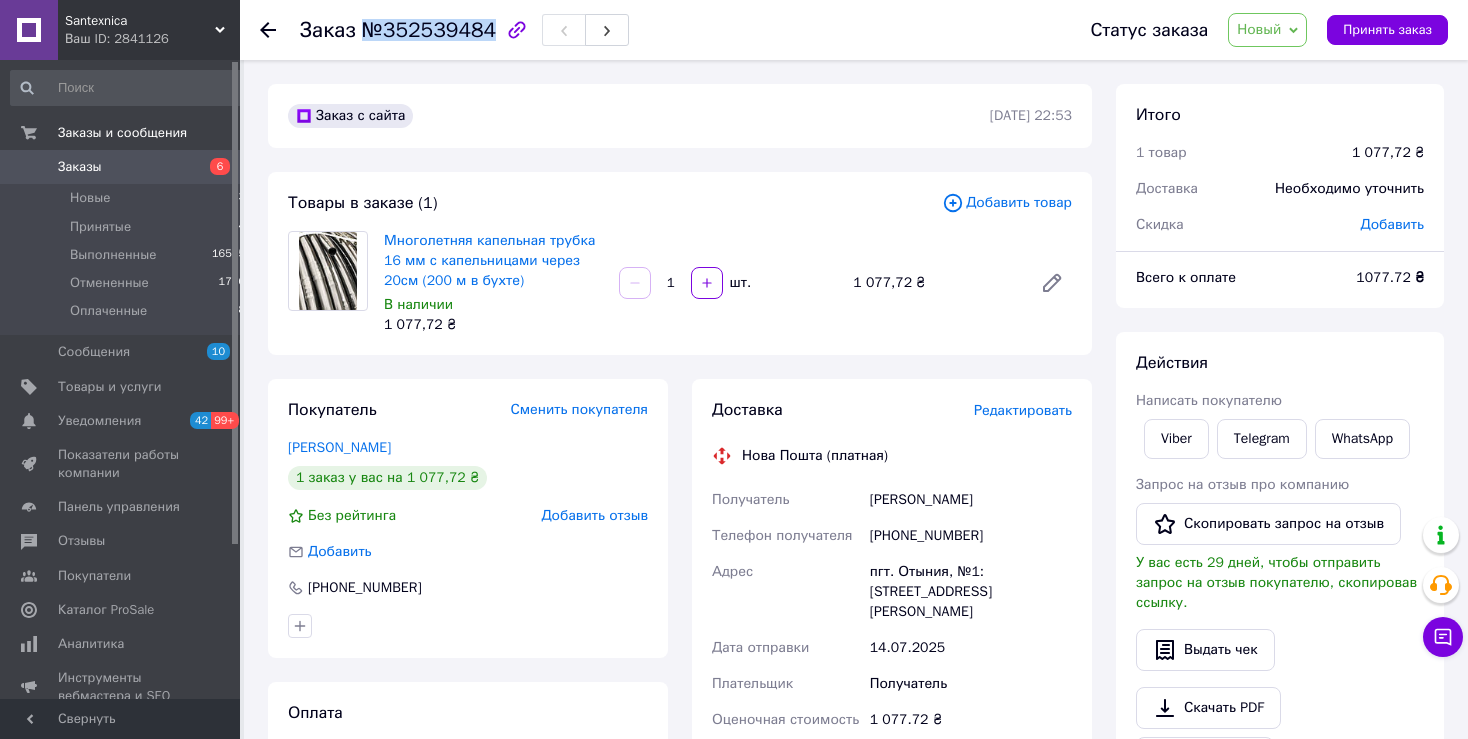scroll, scrollTop: 176, scrollLeft: 0, axis: vertical 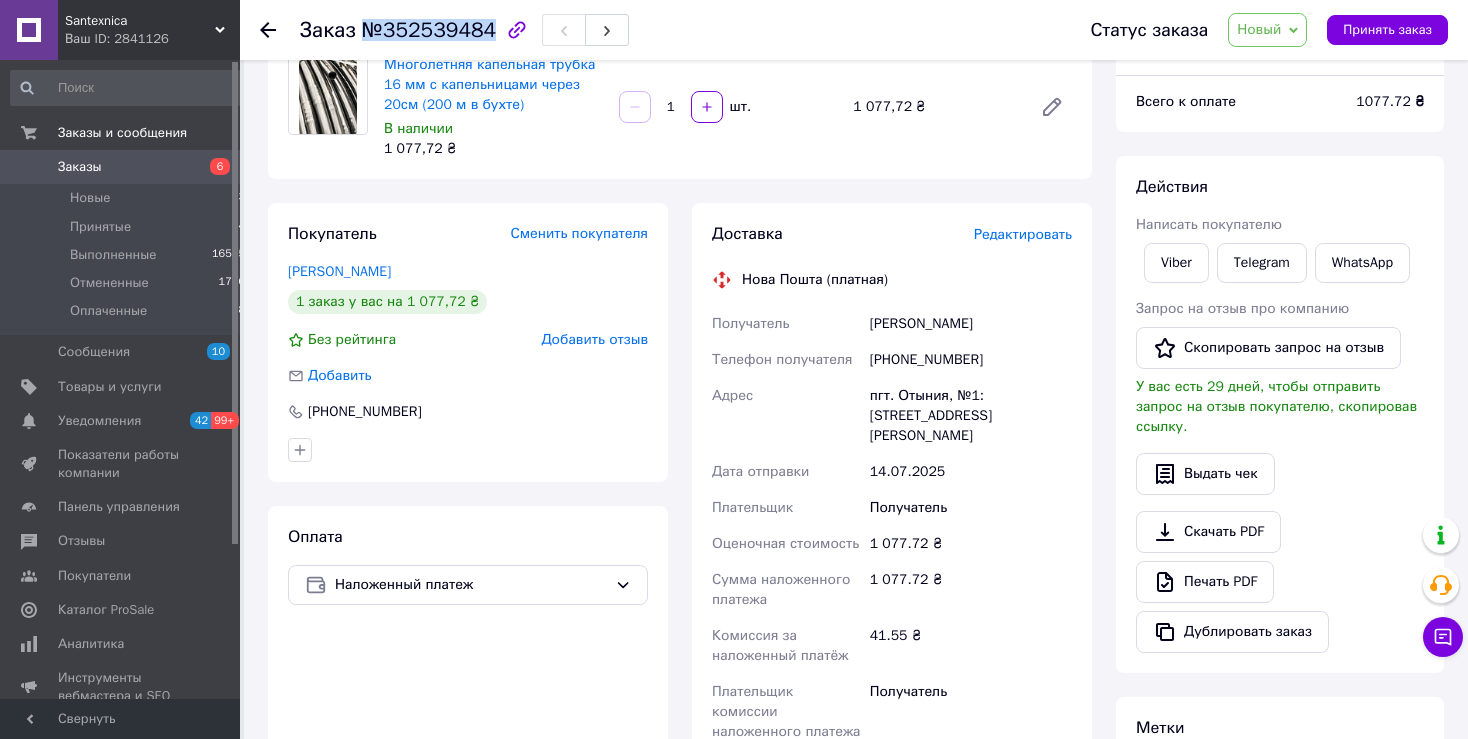 drag, startPoint x: 862, startPoint y: 320, endPoint x: 962, endPoint y: 317, distance: 100.04499 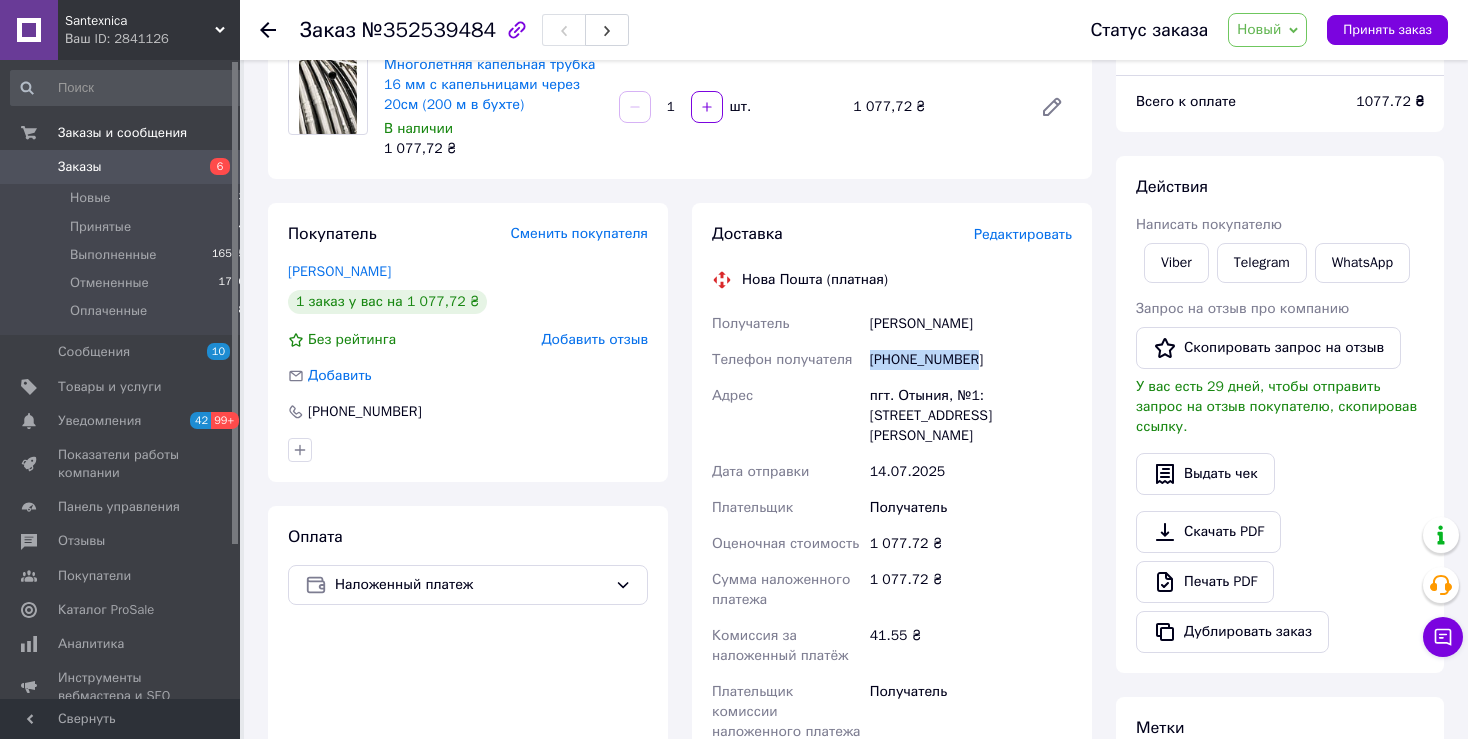 drag, startPoint x: 864, startPoint y: 352, endPoint x: 981, endPoint y: 361, distance: 117.34564 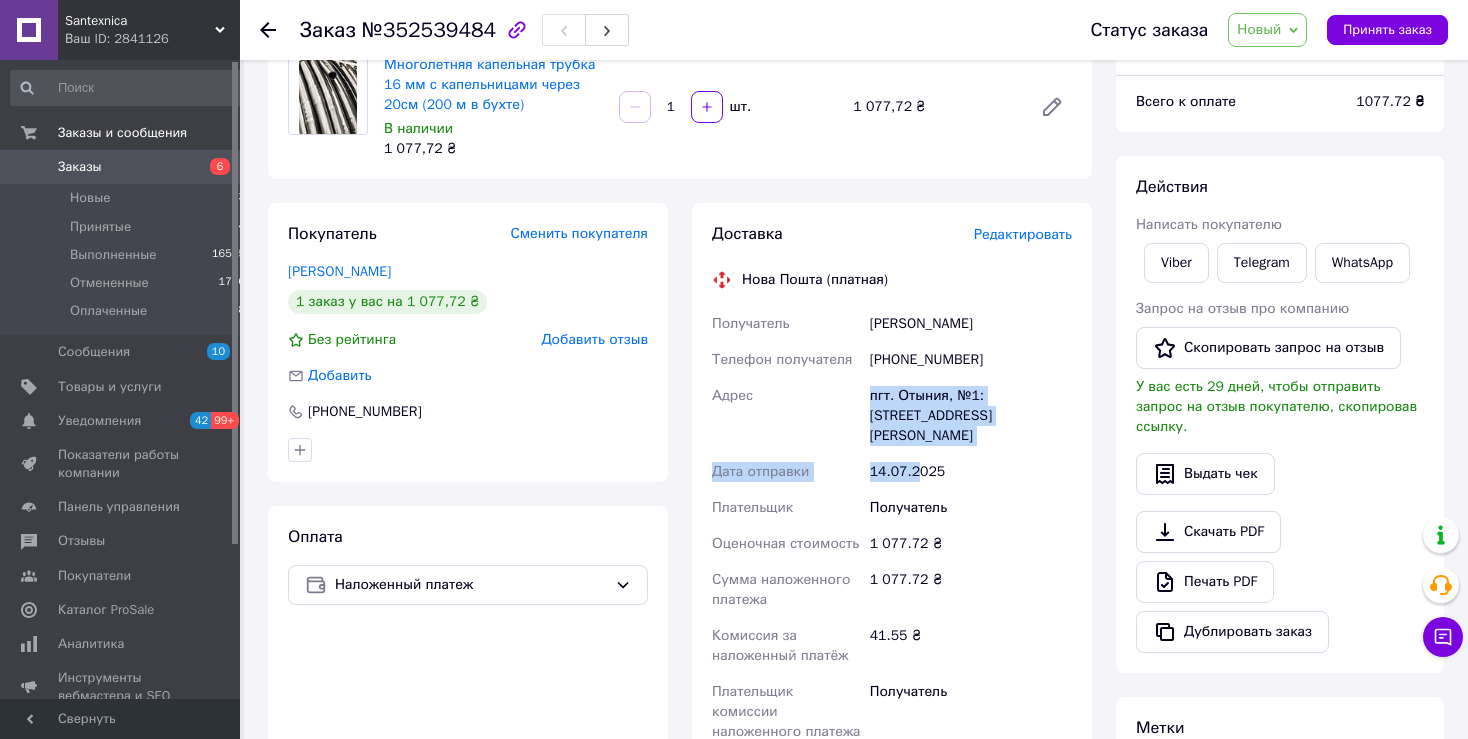 drag, startPoint x: 854, startPoint y: 392, endPoint x: 918, endPoint y: 414, distance: 67.6757 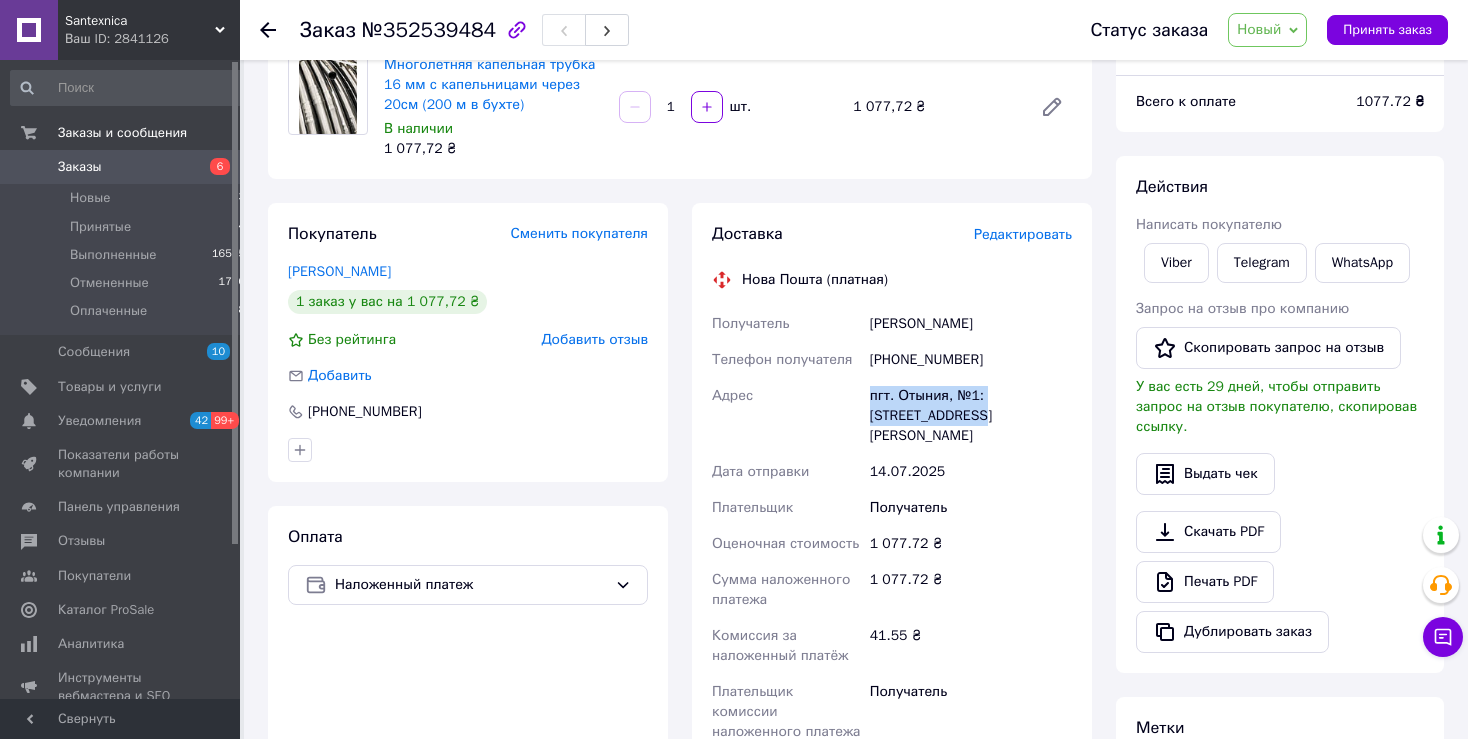 drag, startPoint x: 868, startPoint y: 406, endPoint x: 907, endPoint y: 413, distance: 39.623226 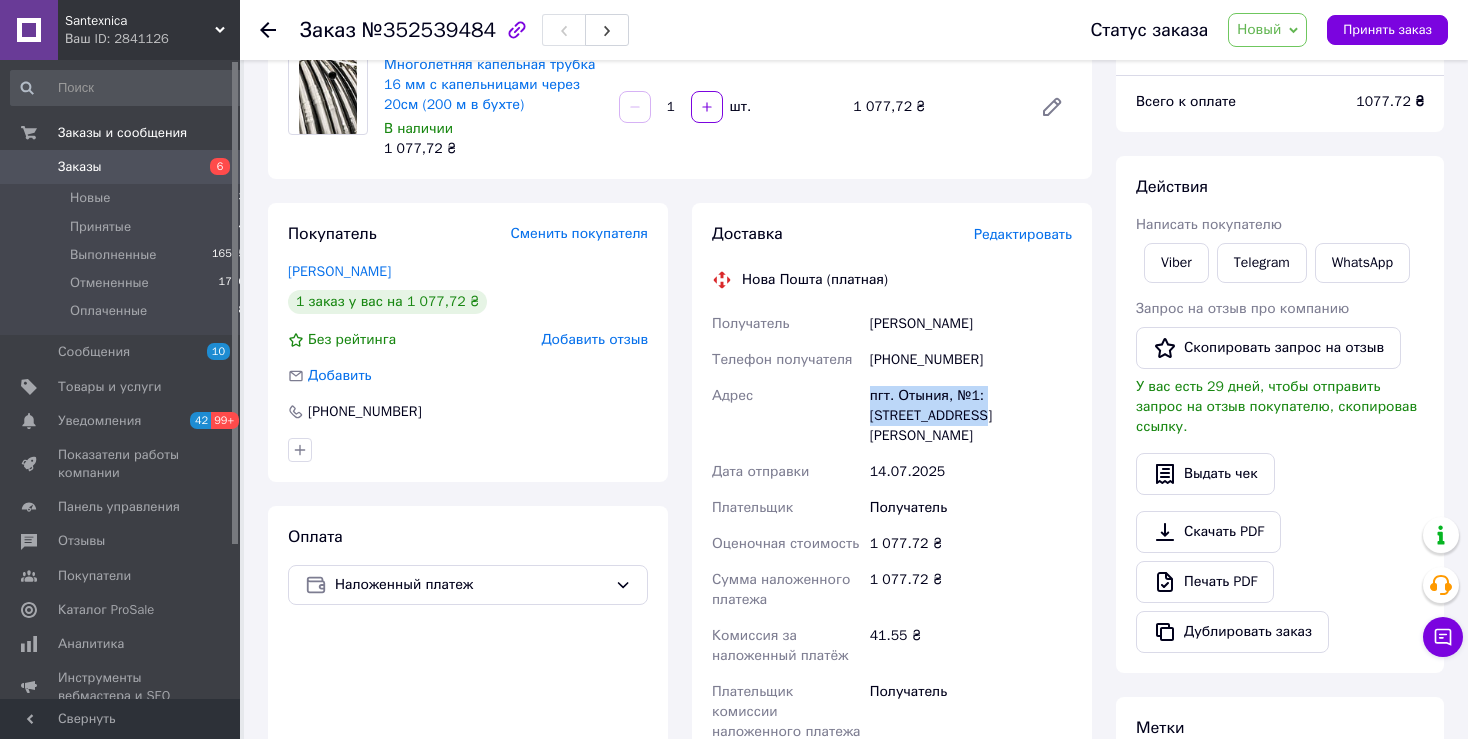 click on "Новый" at bounding box center [1267, 30] 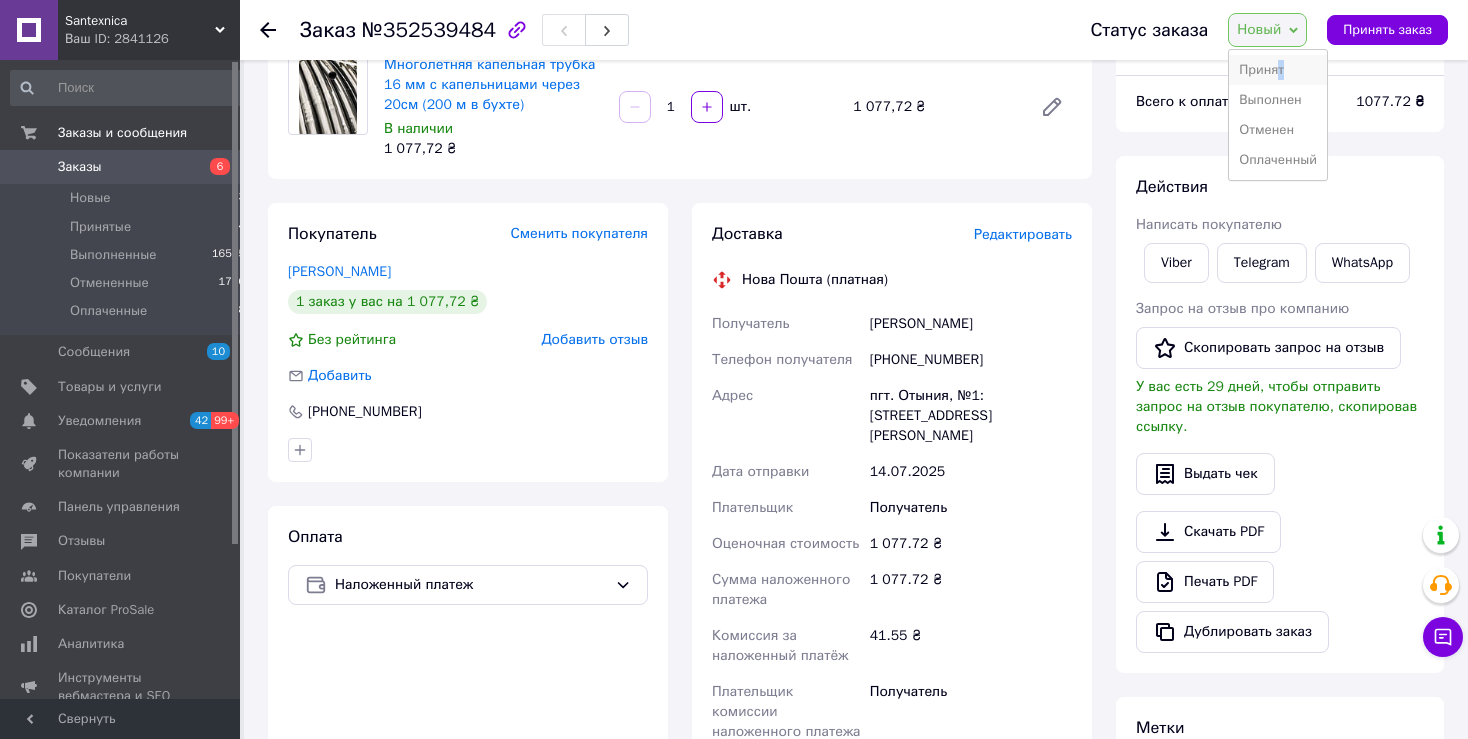 click on "Принят" at bounding box center [1278, 70] 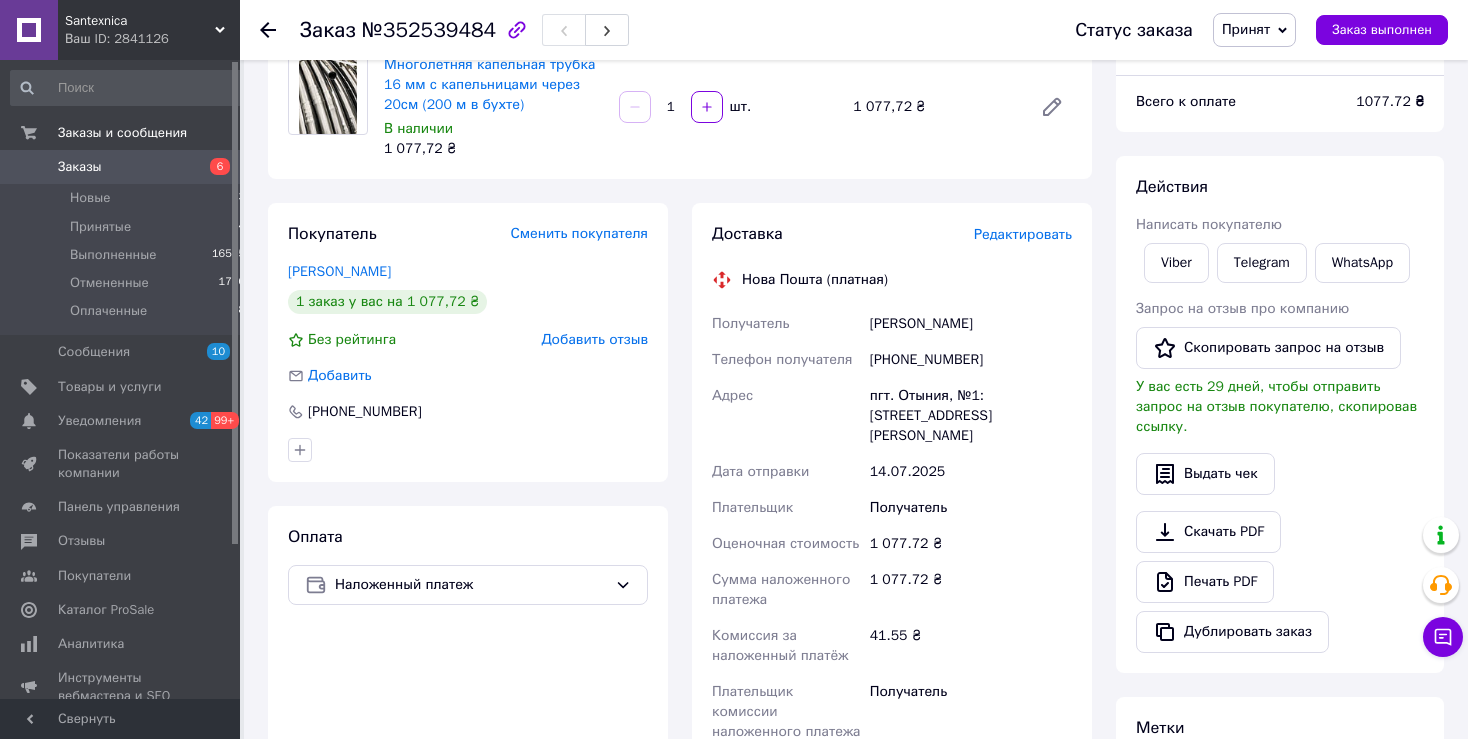 drag, startPoint x: 268, startPoint y: 28, endPoint x: 290, endPoint y: 18, distance: 24.166092 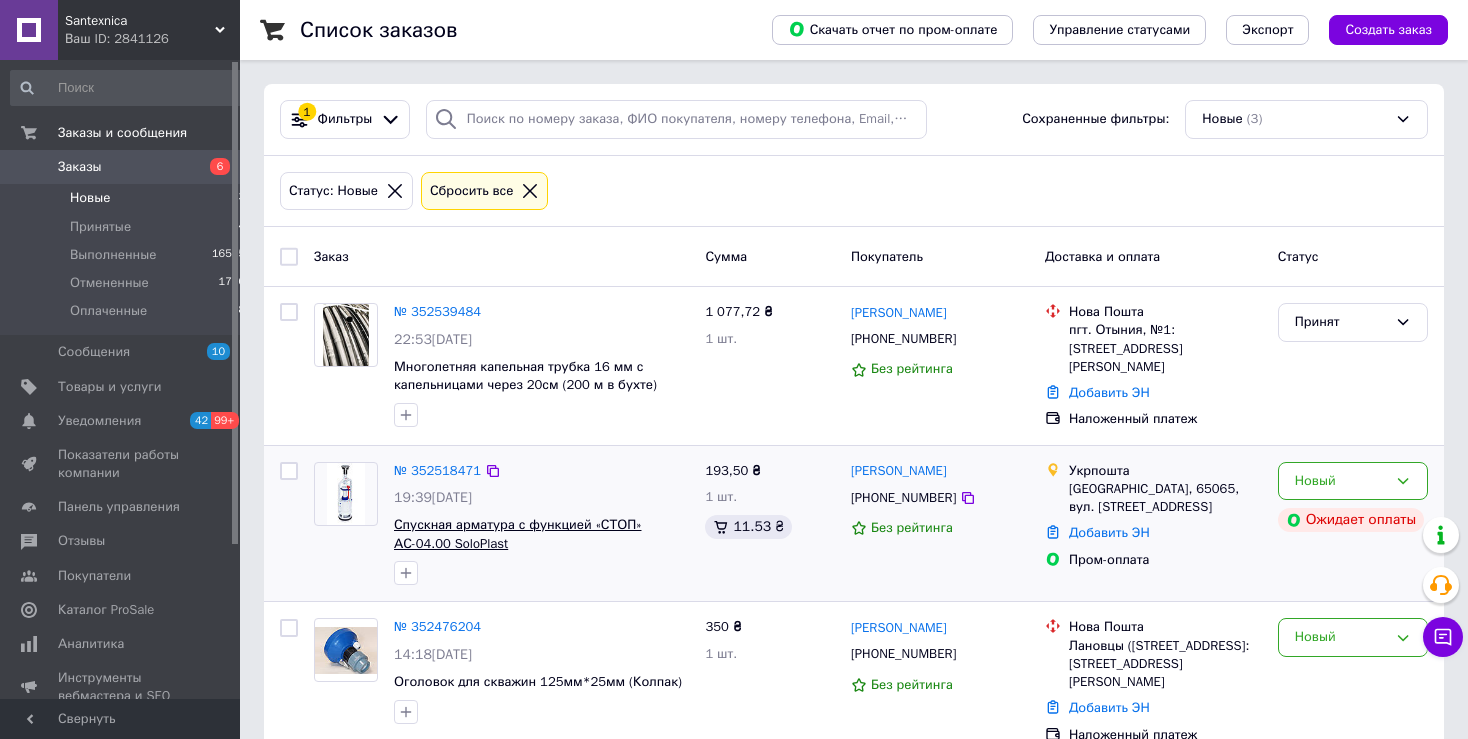 scroll, scrollTop: 41, scrollLeft: 0, axis: vertical 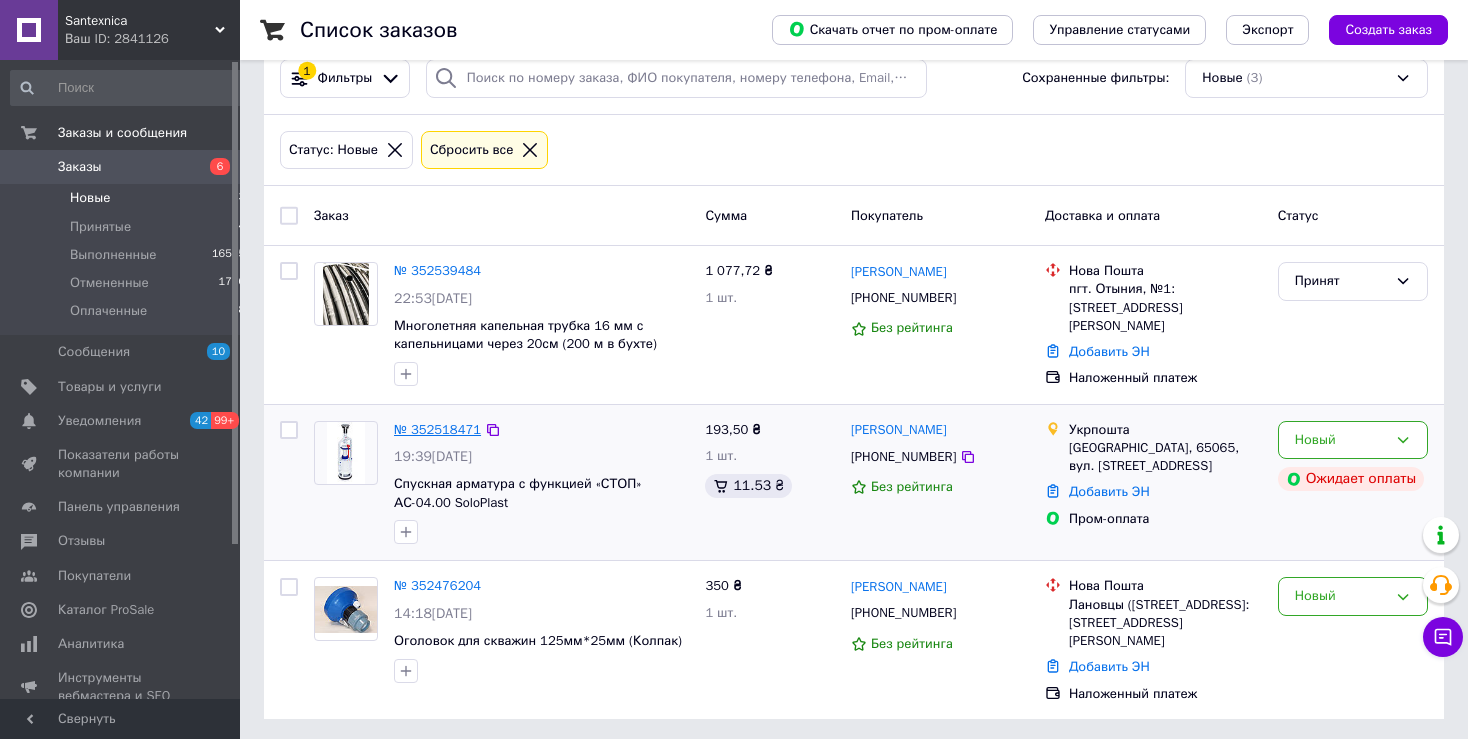 click on "№ 352518471" at bounding box center (437, 429) 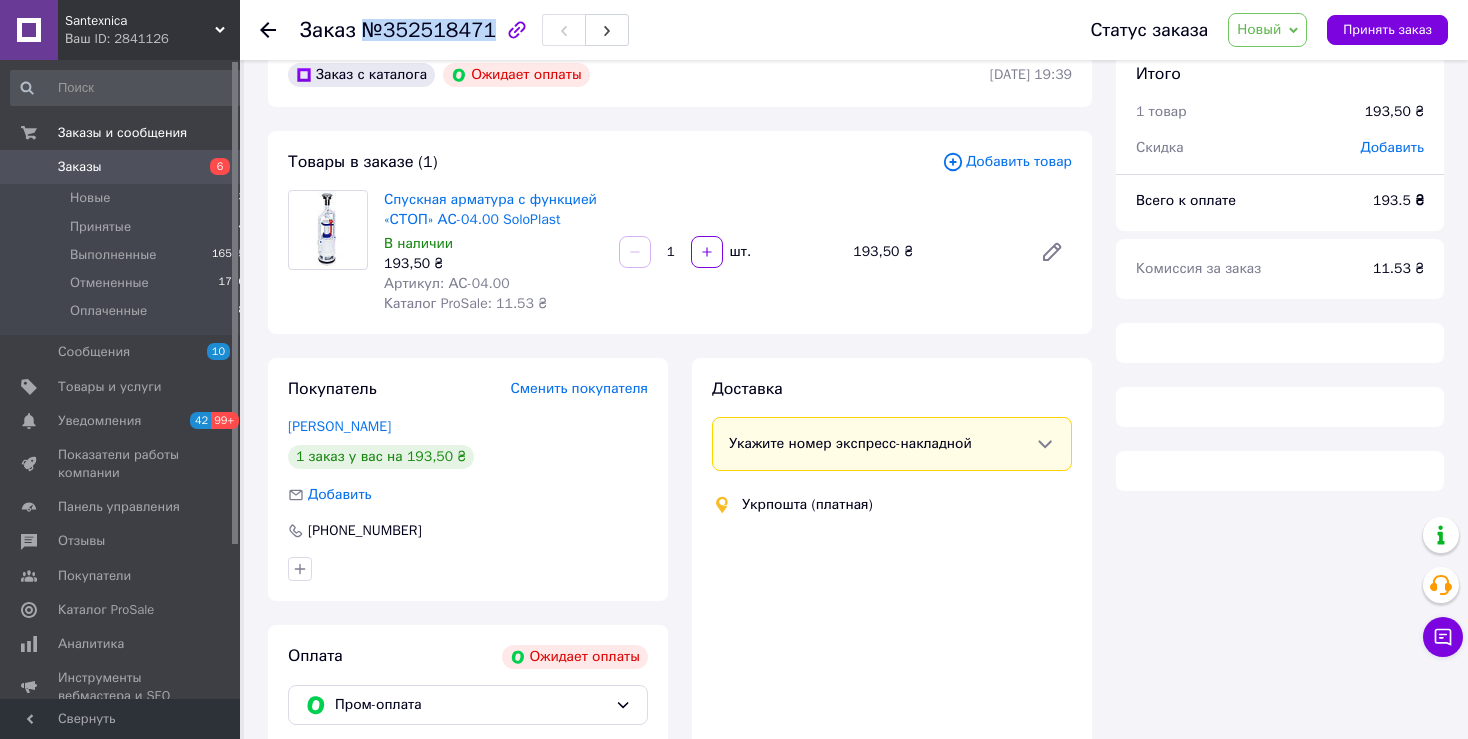 drag, startPoint x: 481, startPoint y: 30, endPoint x: 369, endPoint y: 40, distance: 112.44554 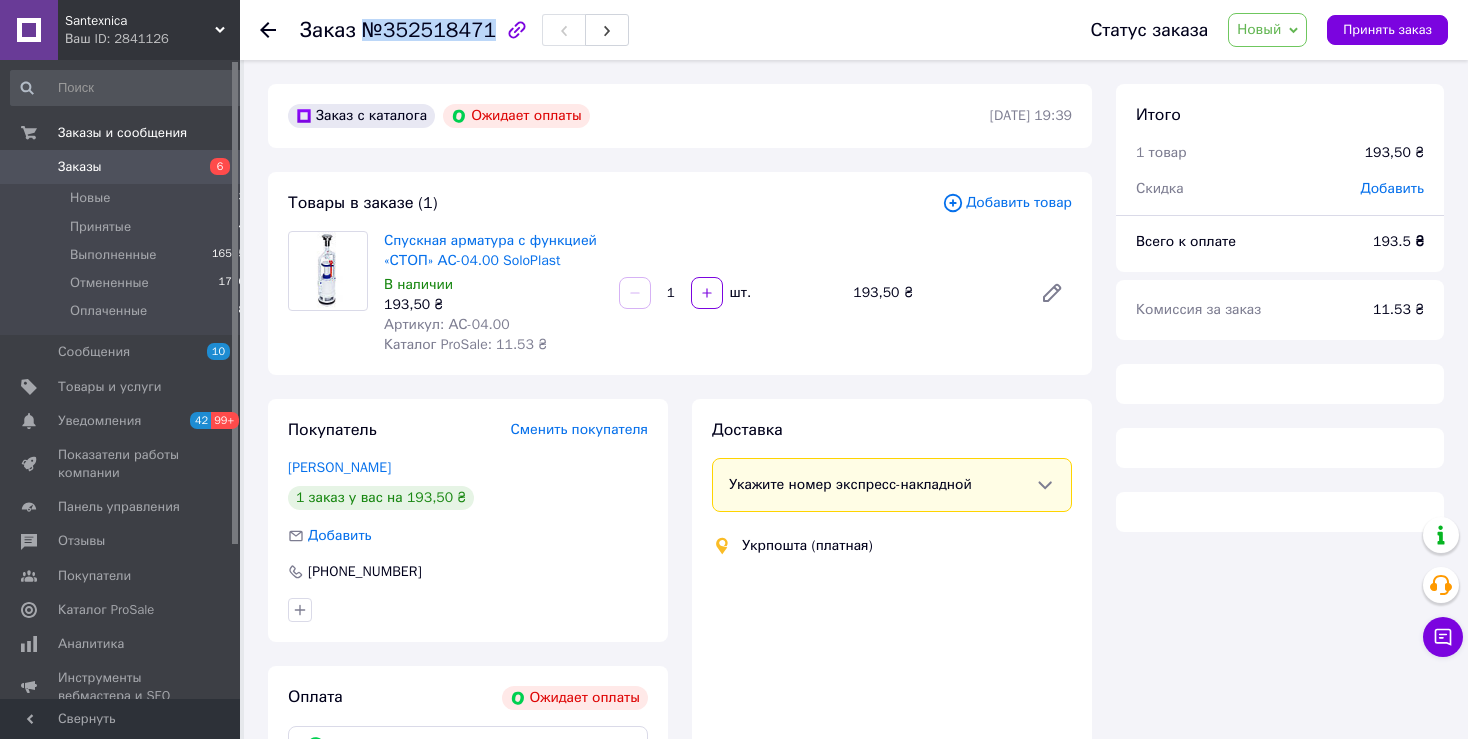 scroll, scrollTop: 176, scrollLeft: 0, axis: vertical 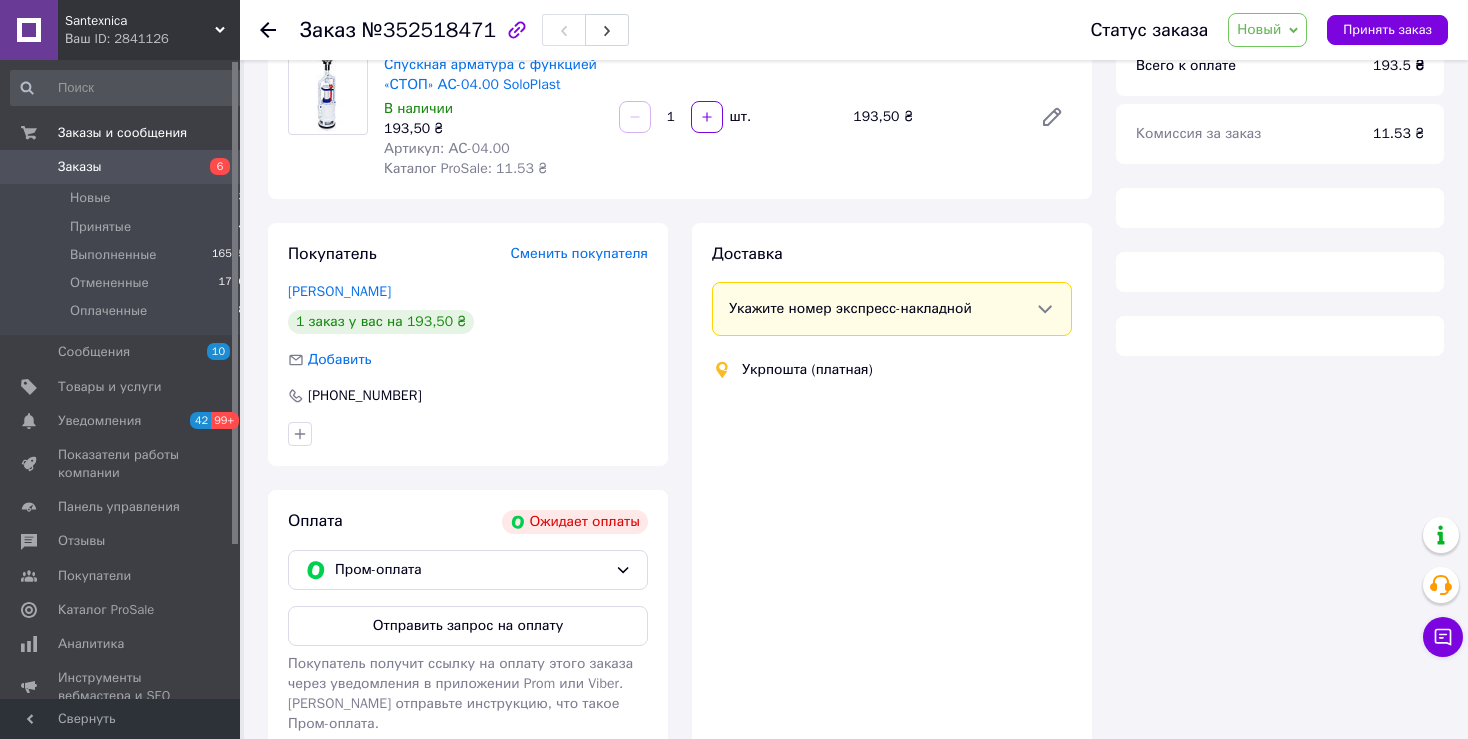 click on "Заказ №352518471 Статус заказа Новый Принят Выполнен Отменен Оплаченный Принять заказ" at bounding box center [854, 30] 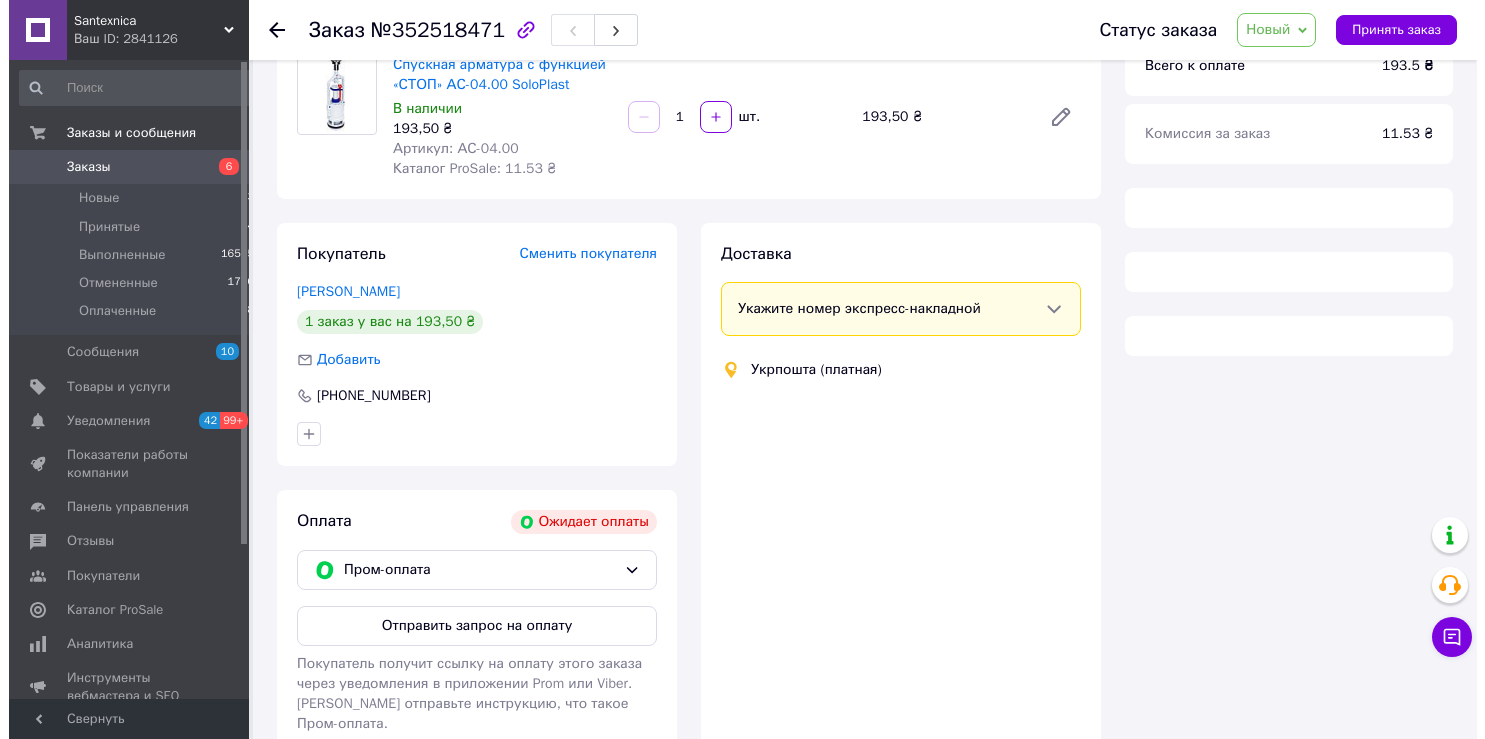 scroll, scrollTop: 0, scrollLeft: 0, axis: both 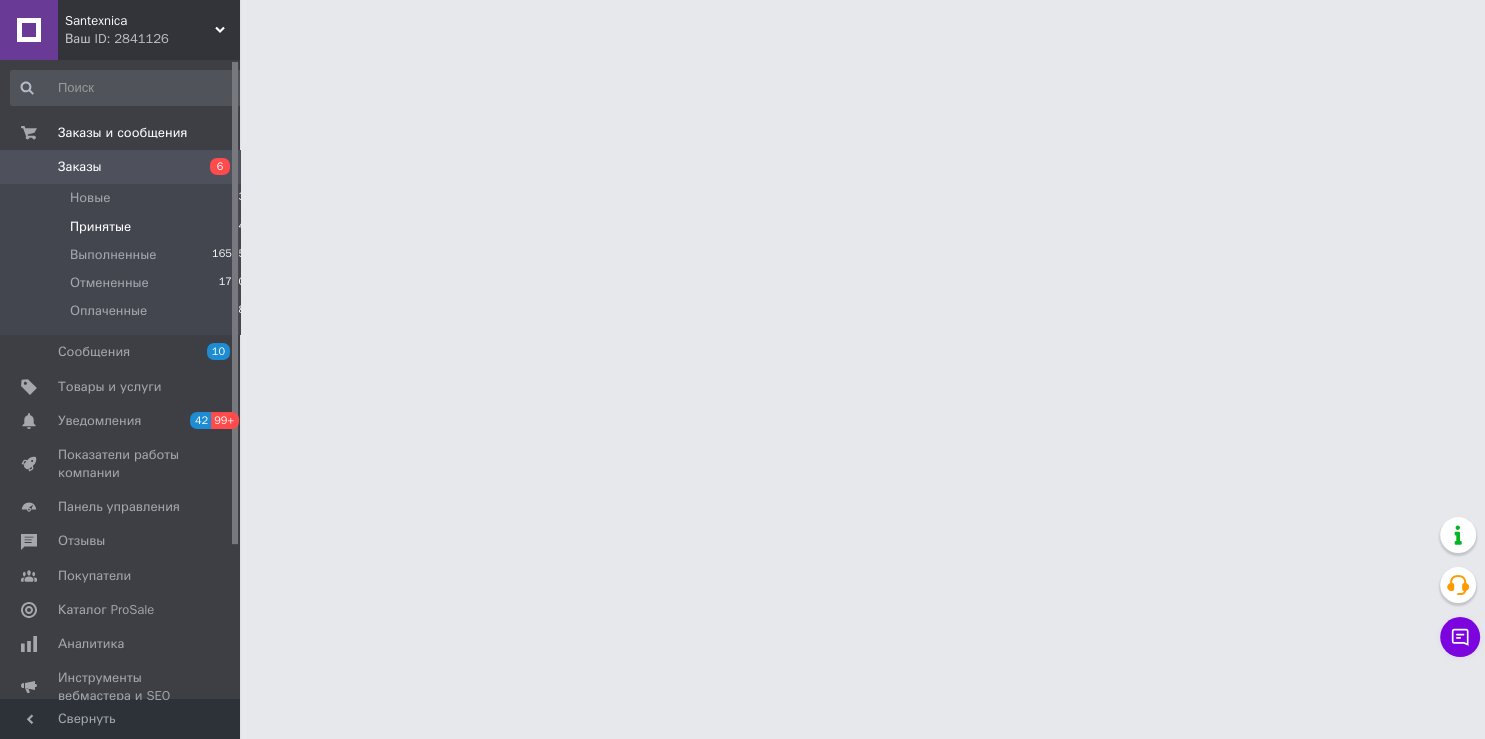 click on "Принятые" at bounding box center [100, 227] 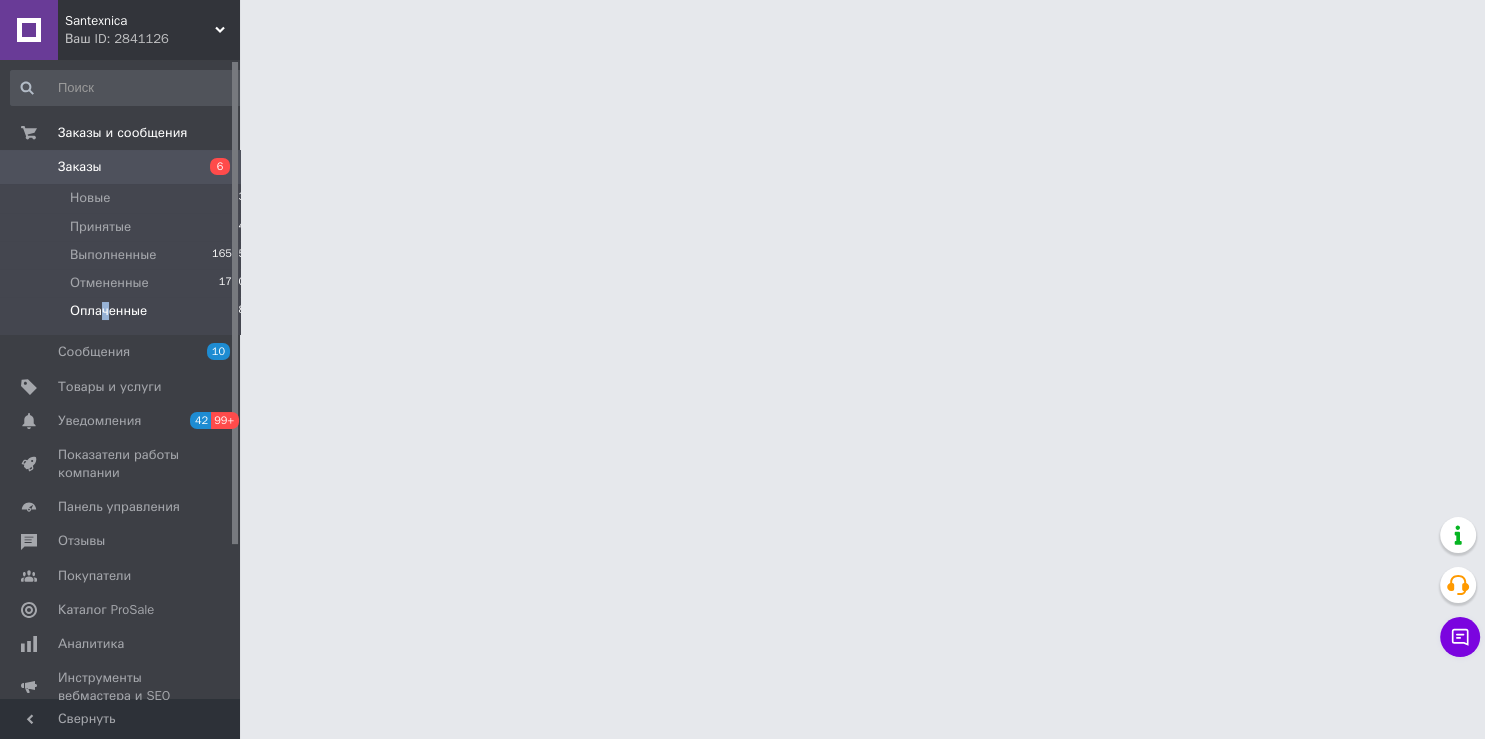 click on "Оплаченные" at bounding box center [108, 311] 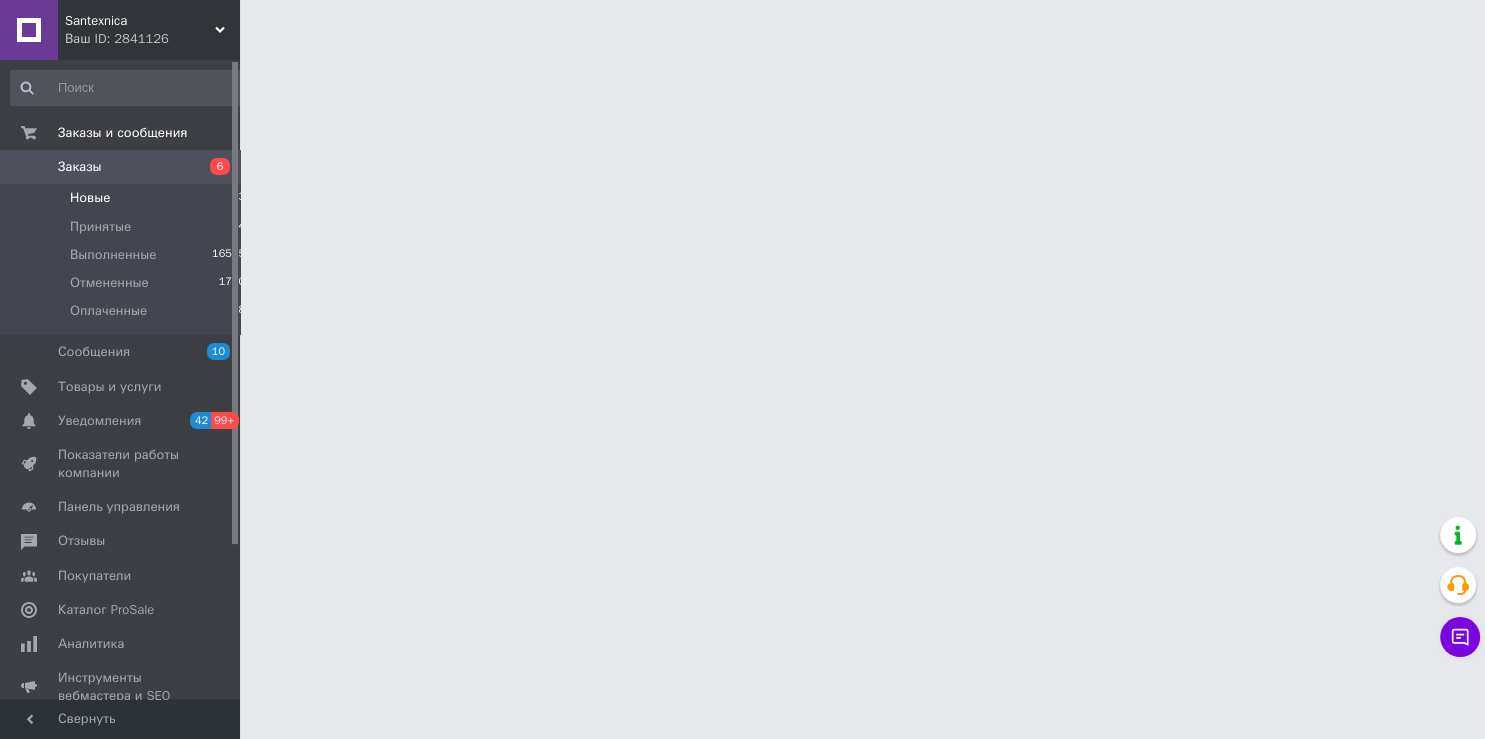 click on "Новые" at bounding box center (90, 198) 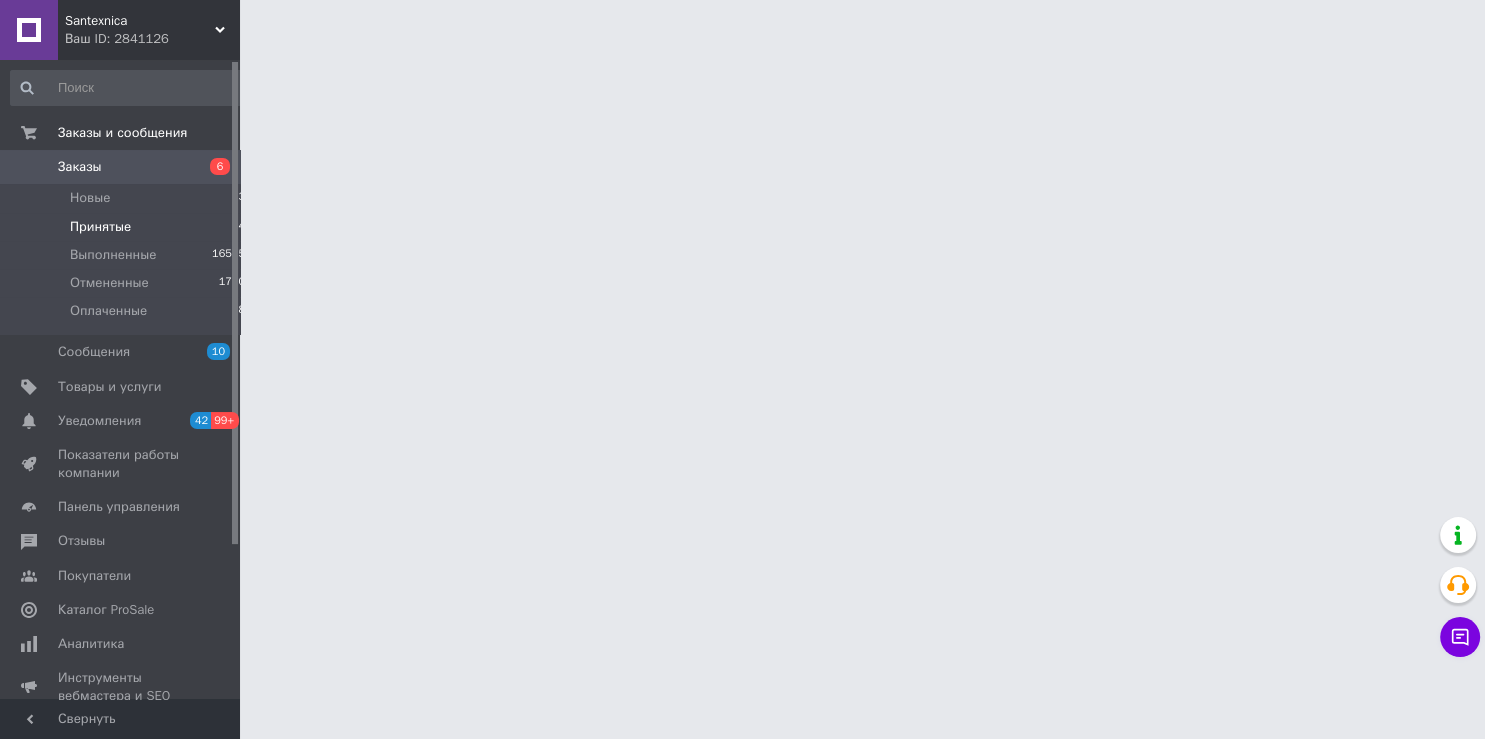click on "Принятые" at bounding box center (100, 227) 